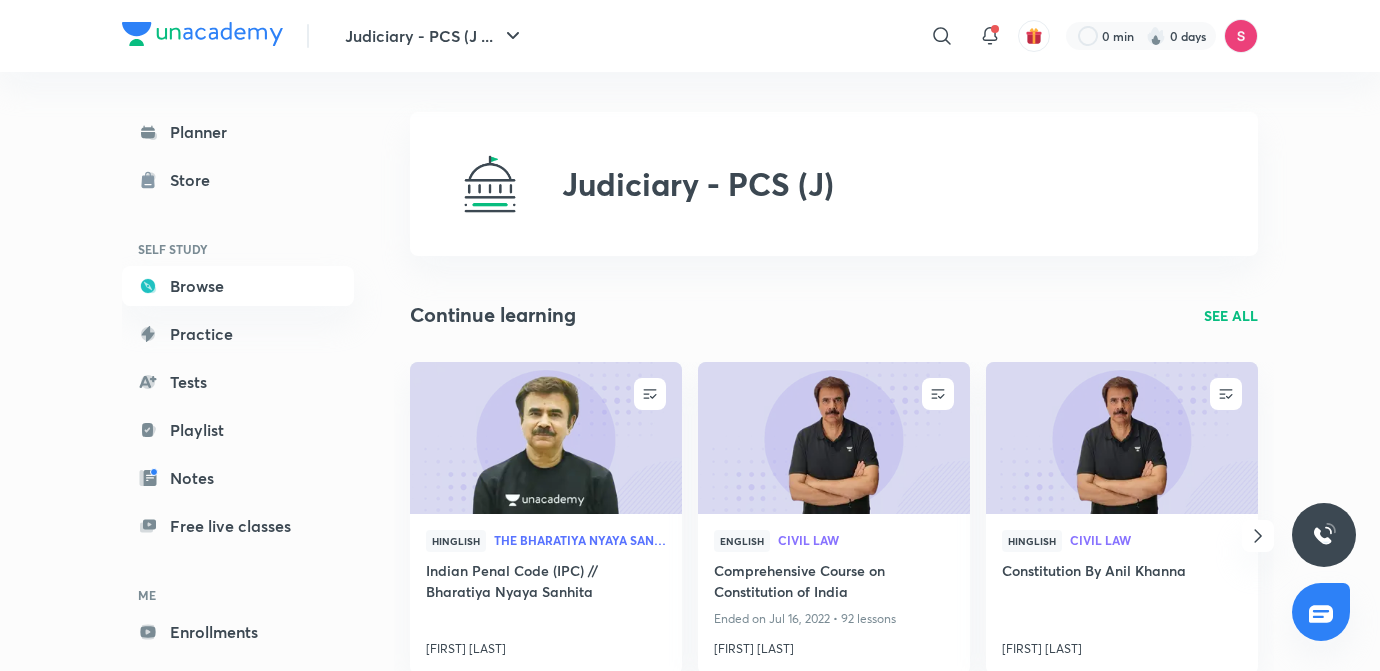 scroll, scrollTop: 0, scrollLeft: 0, axis: both 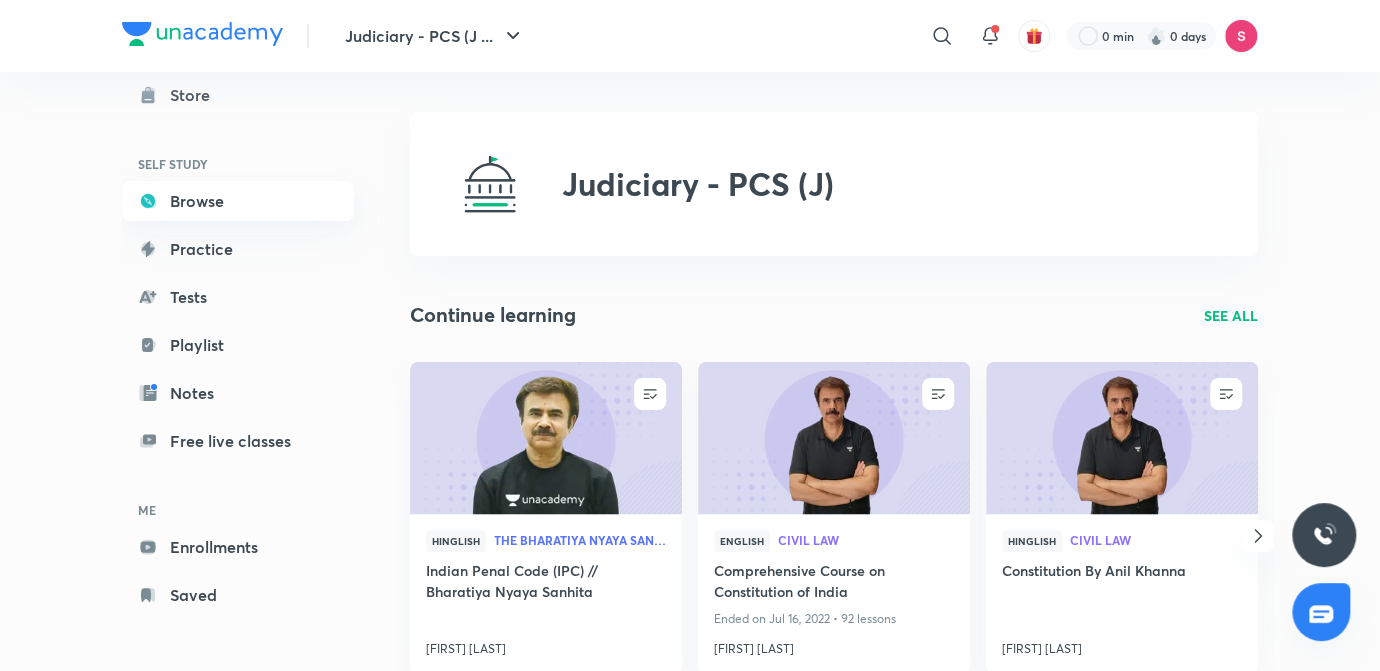 click on "Browse" at bounding box center [238, 201] 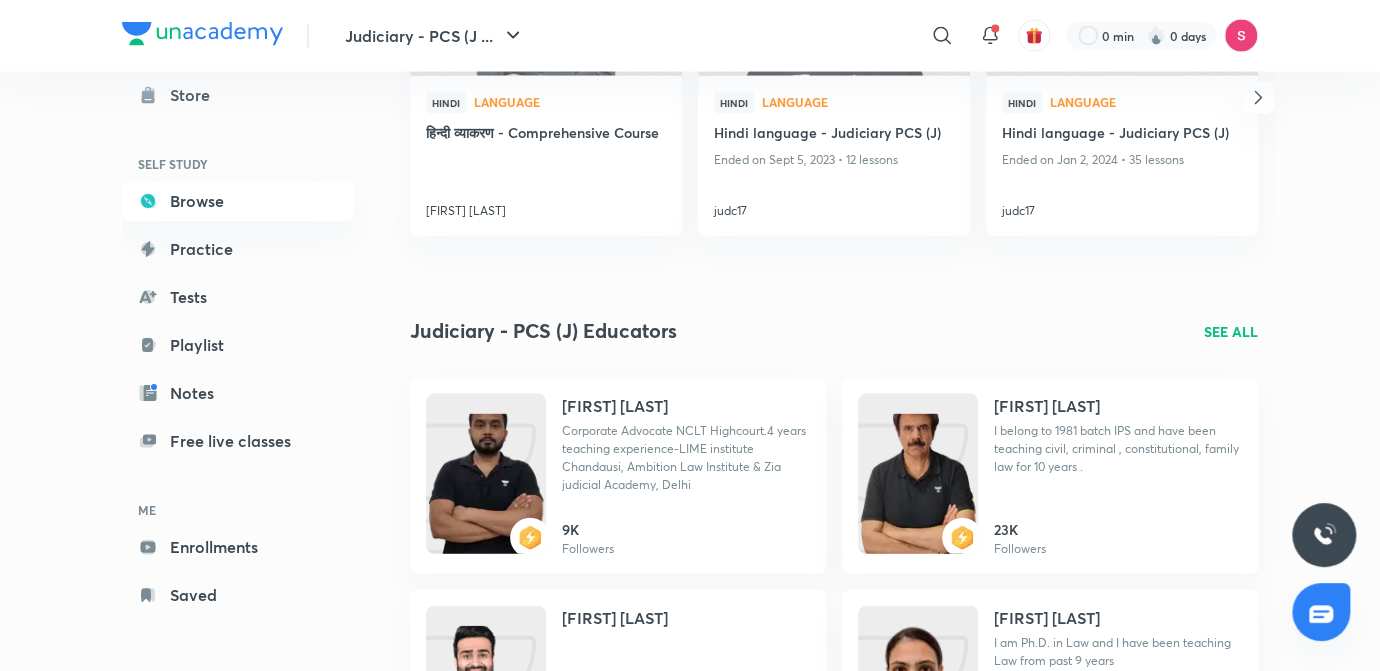 scroll, scrollTop: 1927, scrollLeft: 0, axis: vertical 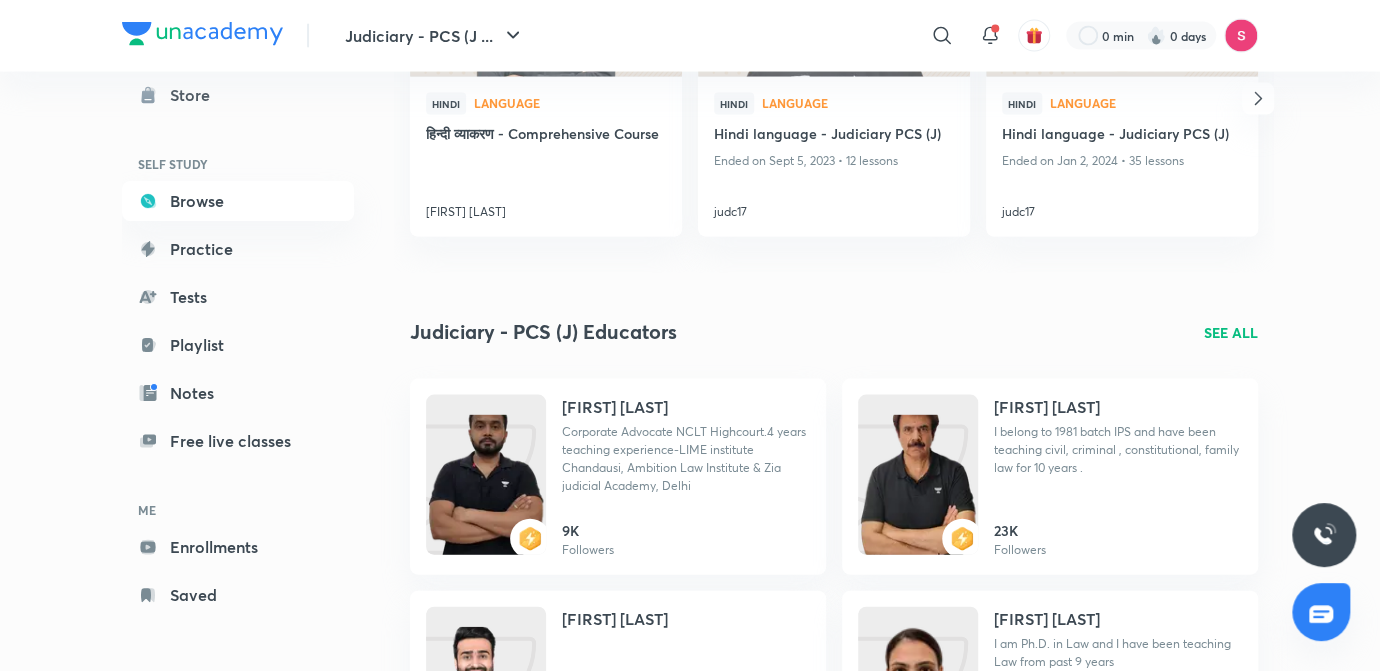 click on "SEE ALL" at bounding box center [1231, 332] 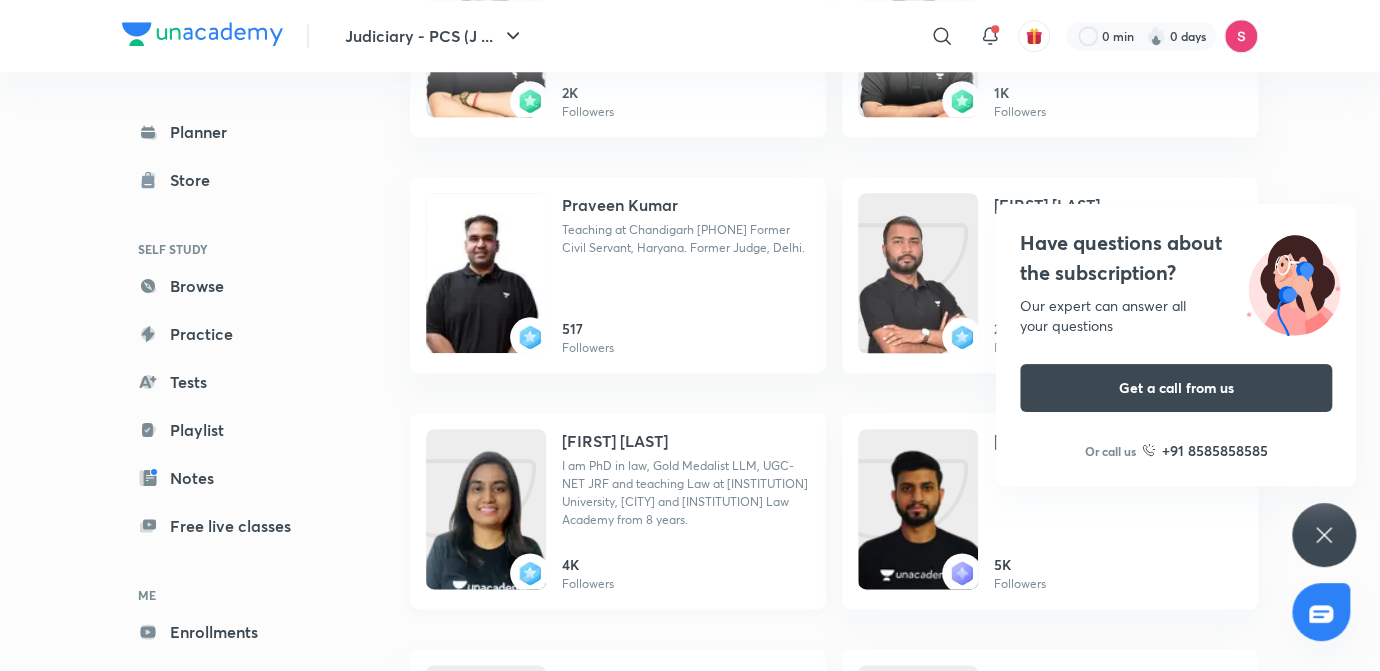 scroll, scrollTop: 913, scrollLeft: 0, axis: vertical 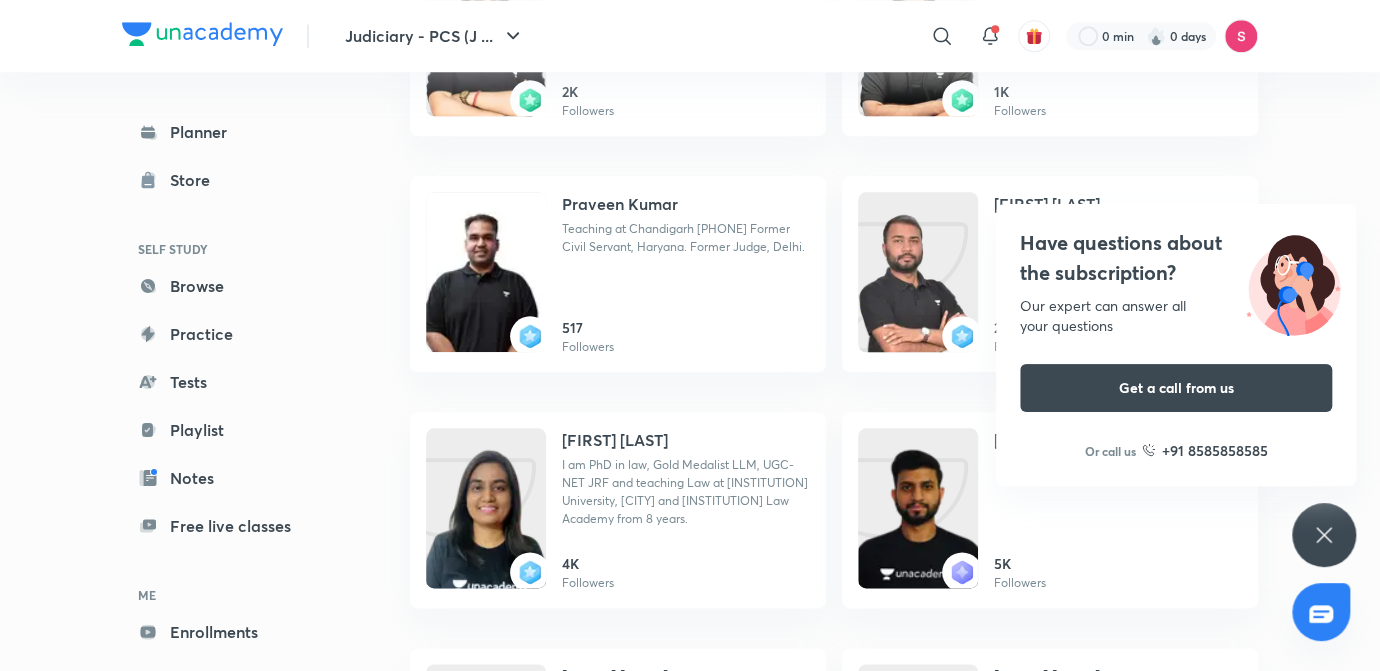 click 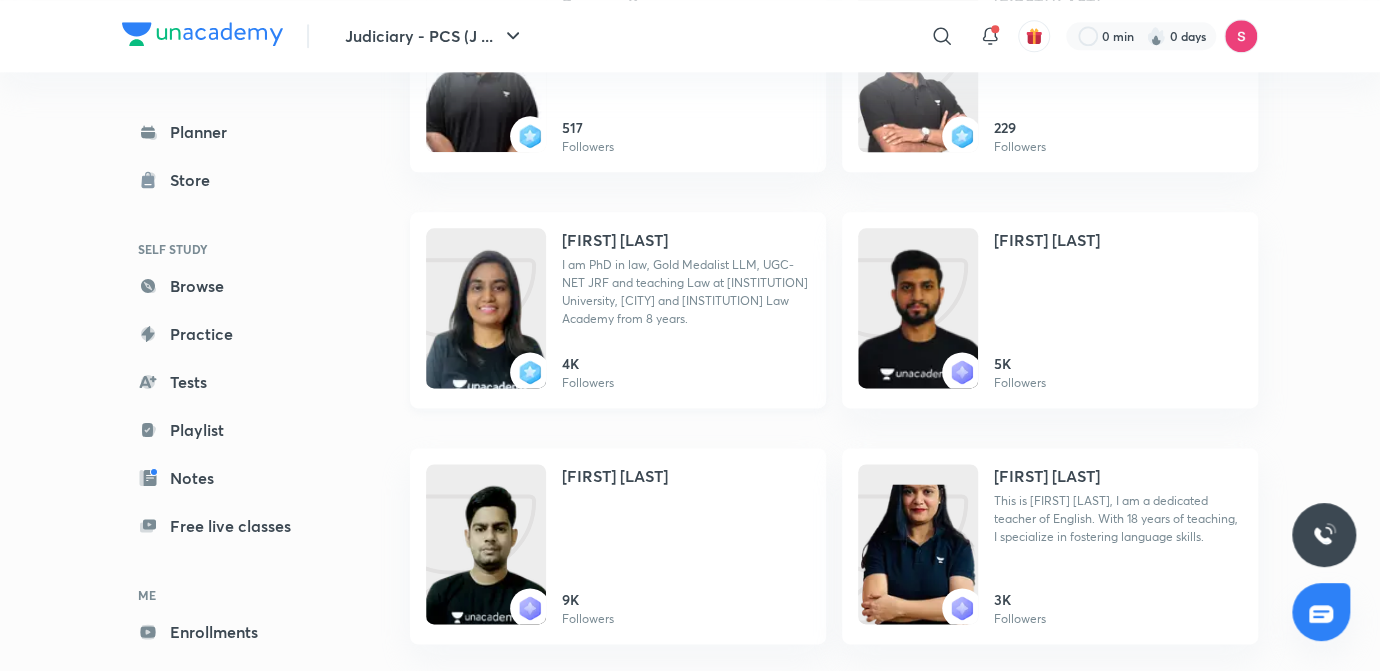 scroll, scrollTop: 1086, scrollLeft: 0, axis: vertical 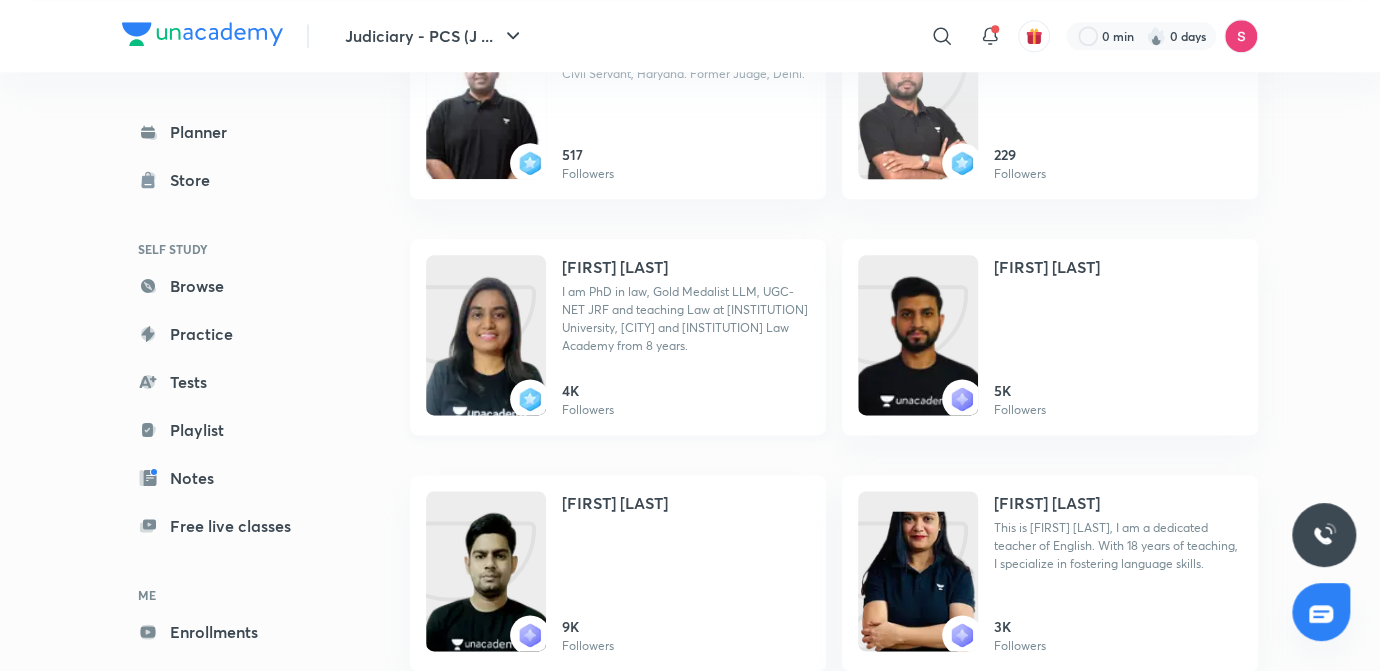 click on "I am PhD in law, Gold Medalist LLM, UGC-NET JRF and teaching Law at [INSTITUTION] University, [CITY] and [INSTITUTION] Law Academy from 8 years." at bounding box center [686, 319] 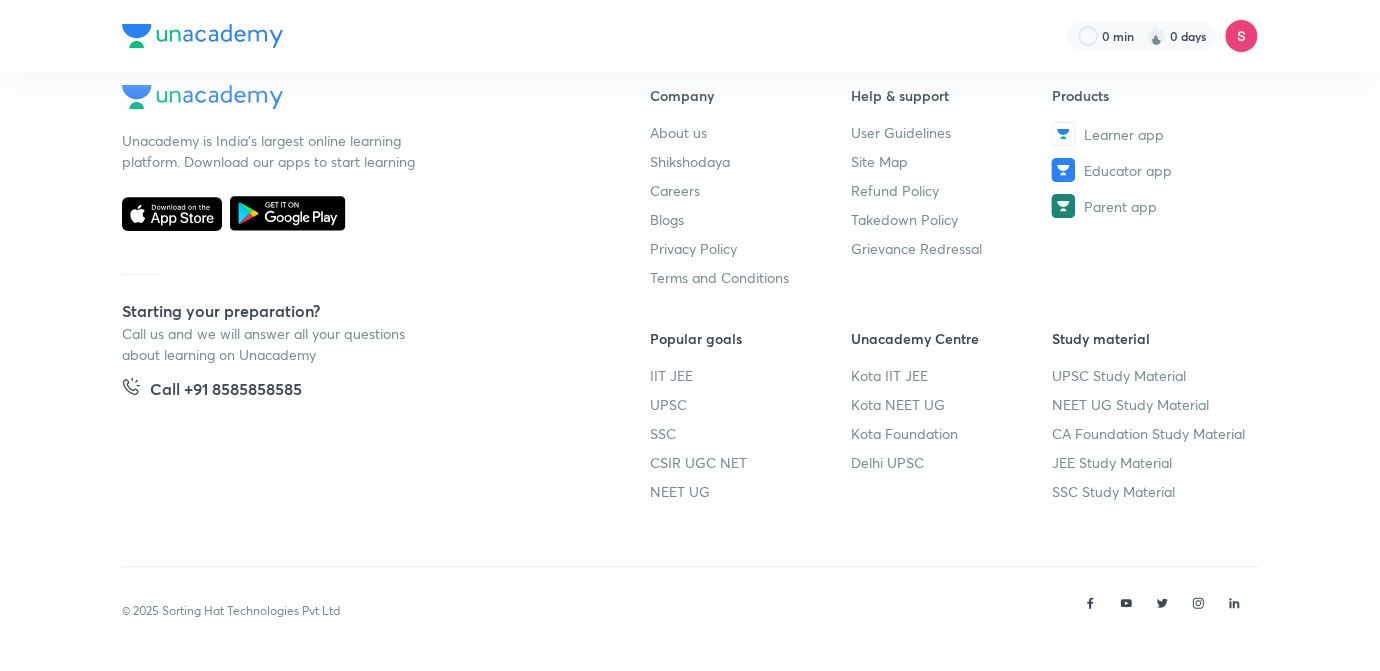 scroll, scrollTop: 0, scrollLeft: 0, axis: both 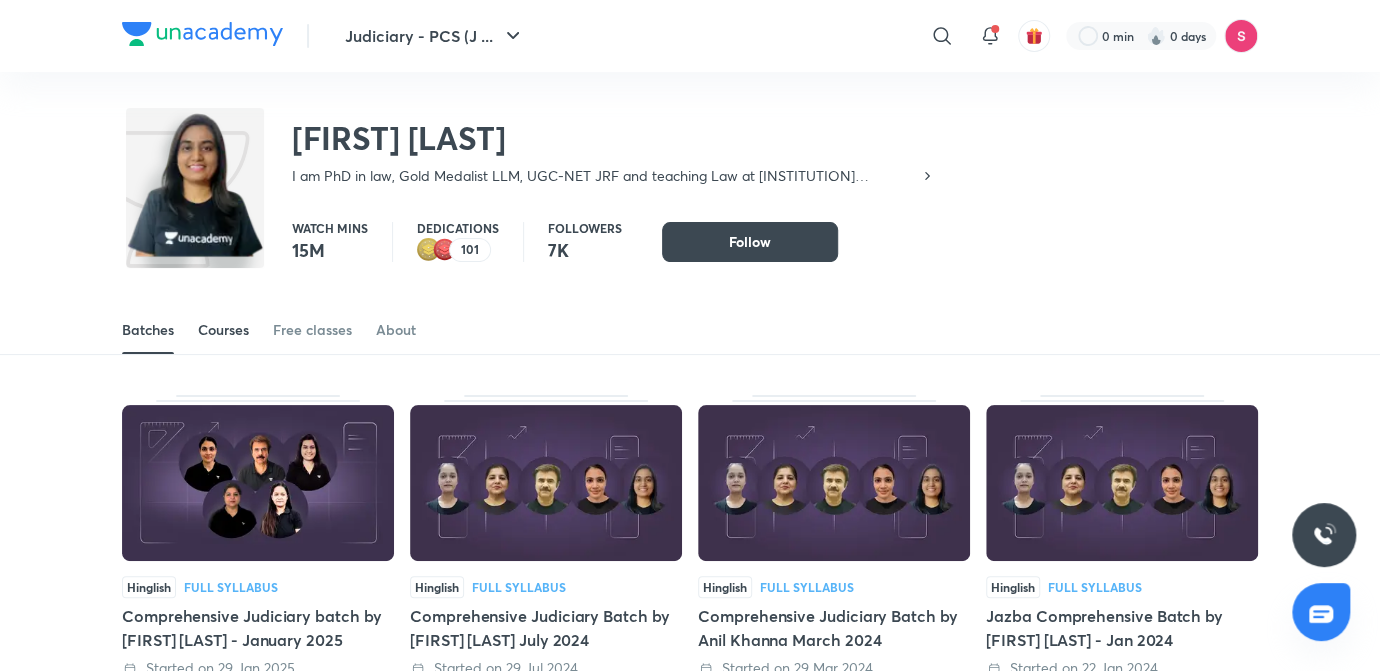 click on "Courses" at bounding box center [223, 330] 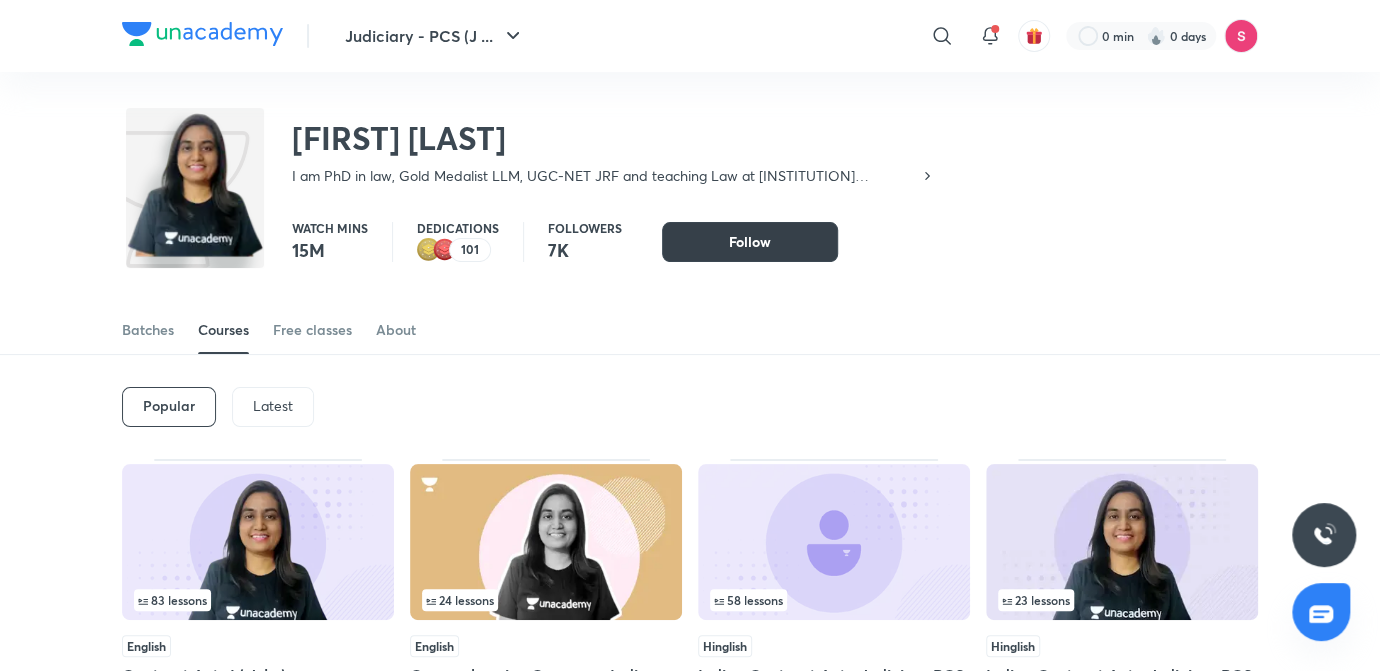 click on "Follow" at bounding box center [750, 242] 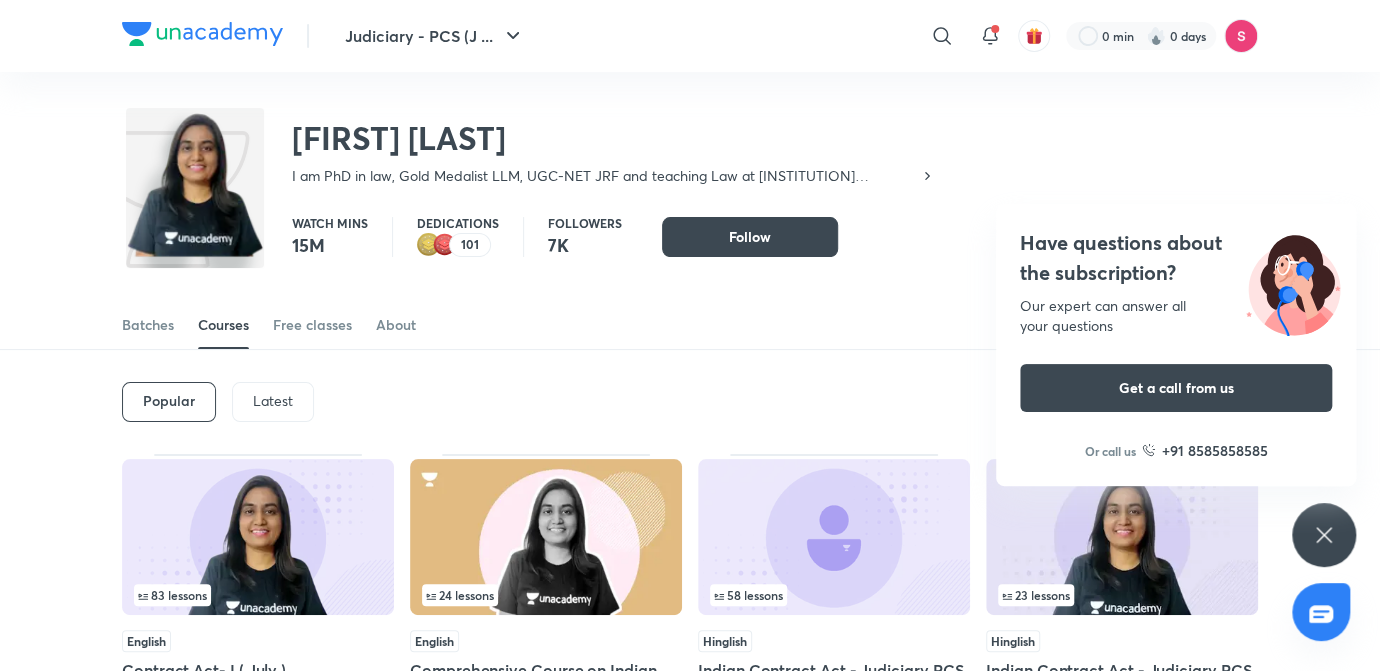 scroll, scrollTop: 0, scrollLeft: 0, axis: both 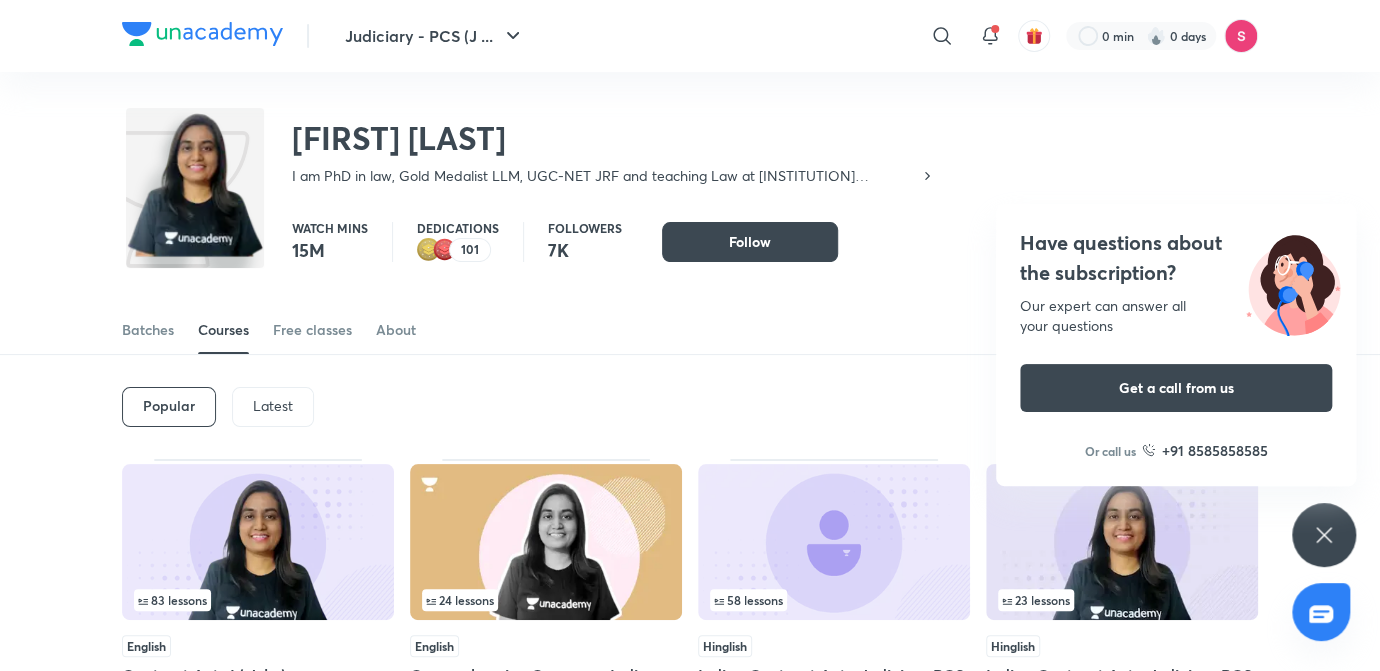 click at bounding box center [258, 542] 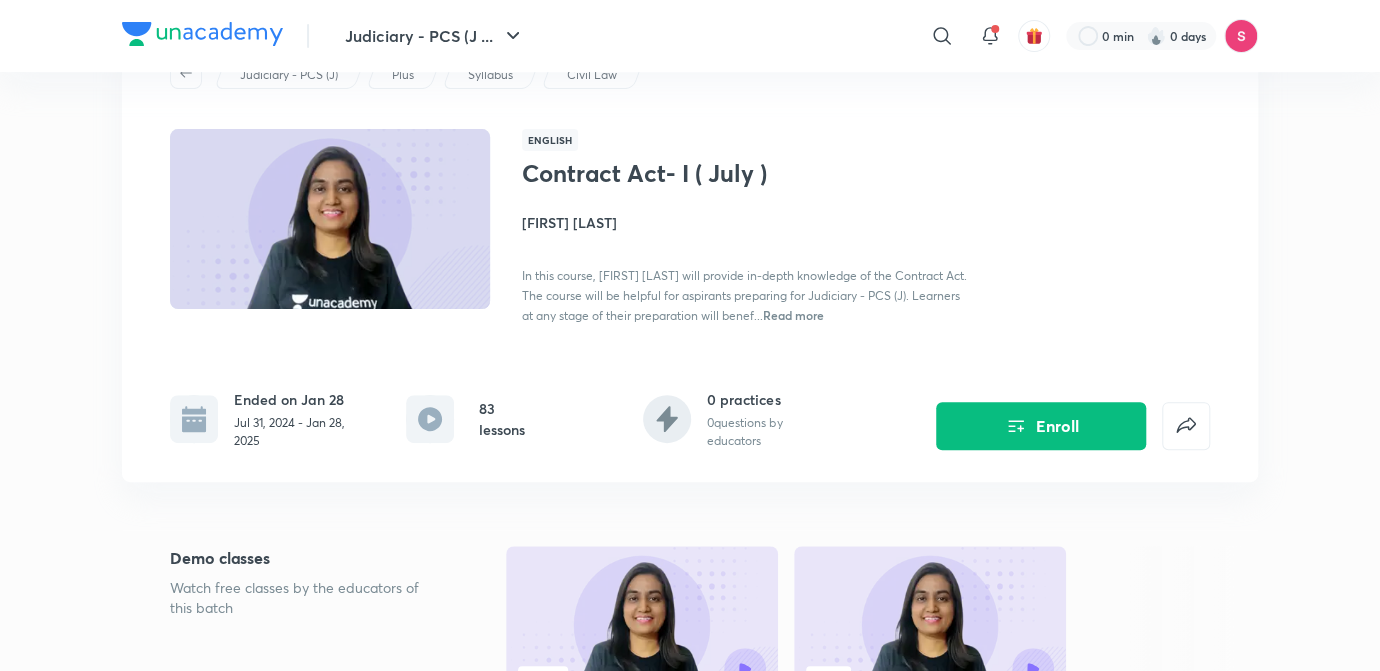 scroll, scrollTop: 90, scrollLeft: 0, axis: vertical 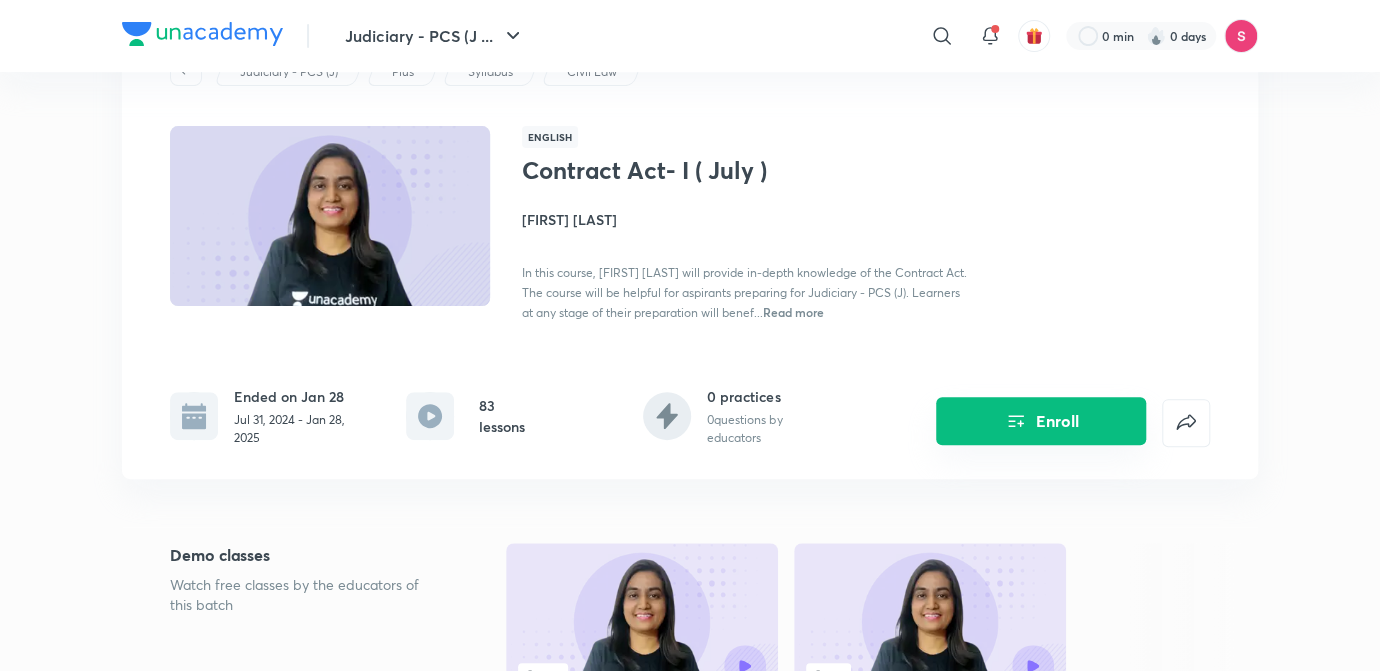 click on "Enroll" at bounding box center (1041, 421) 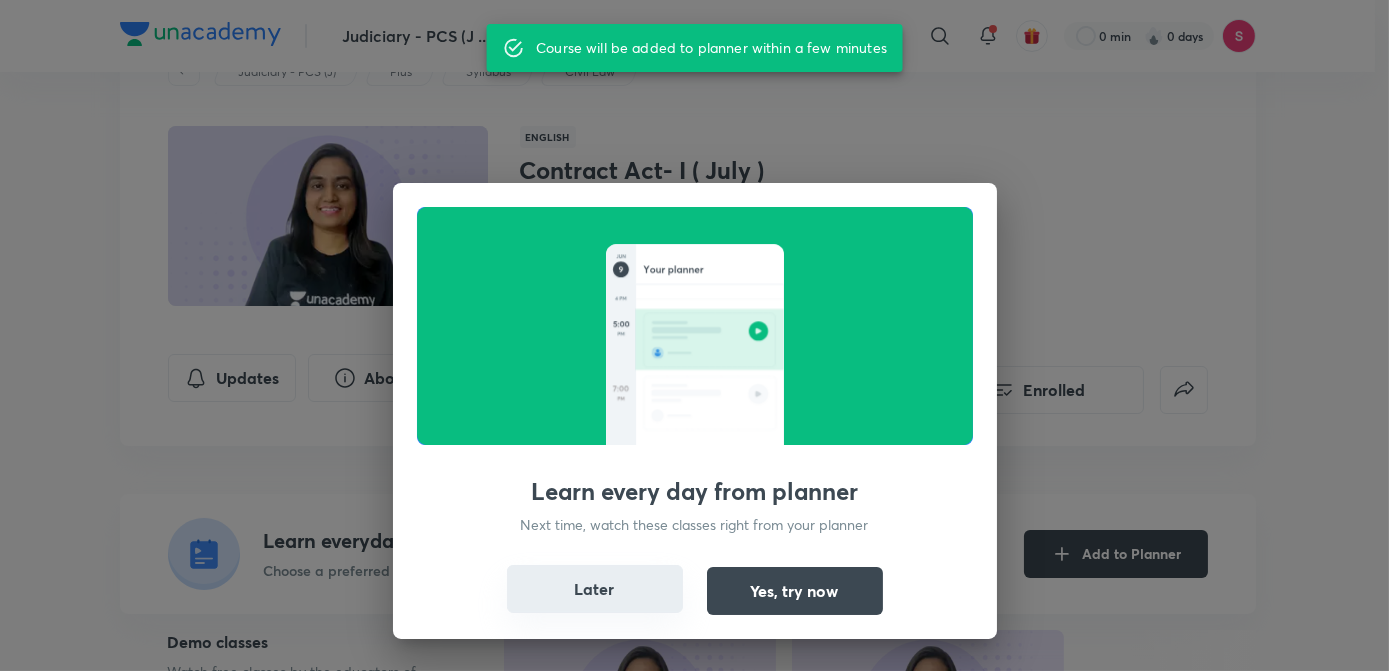 click on "Later" at bounding box center [595, 589] 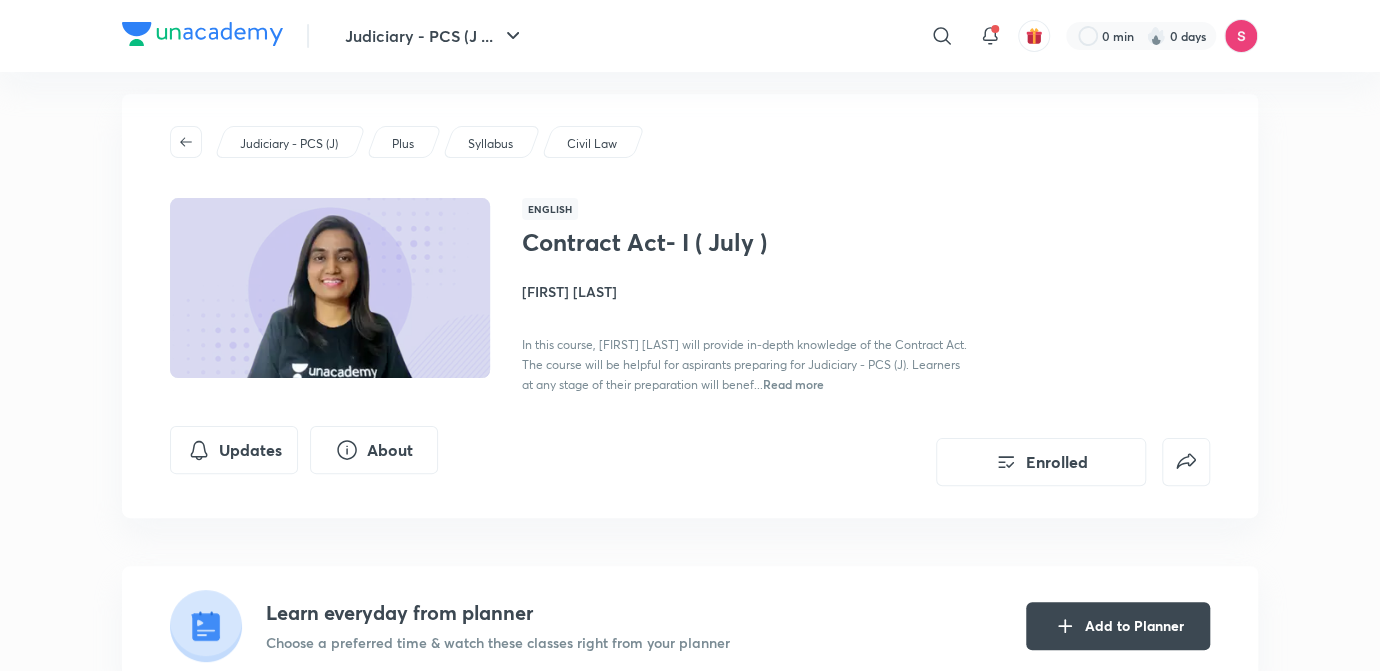 scroll, scrollTop: 0, scrollLeft: 0, axis: both 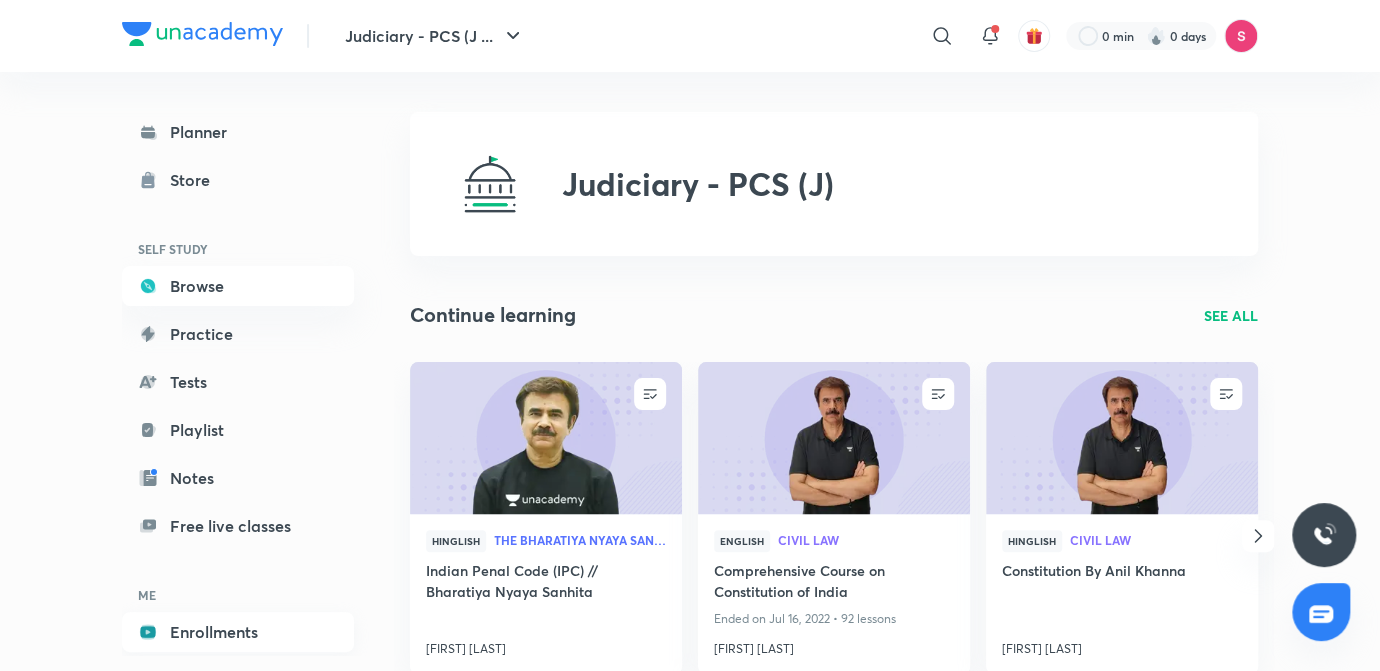 click on "Enrollments" at bounding box center [238, 632] 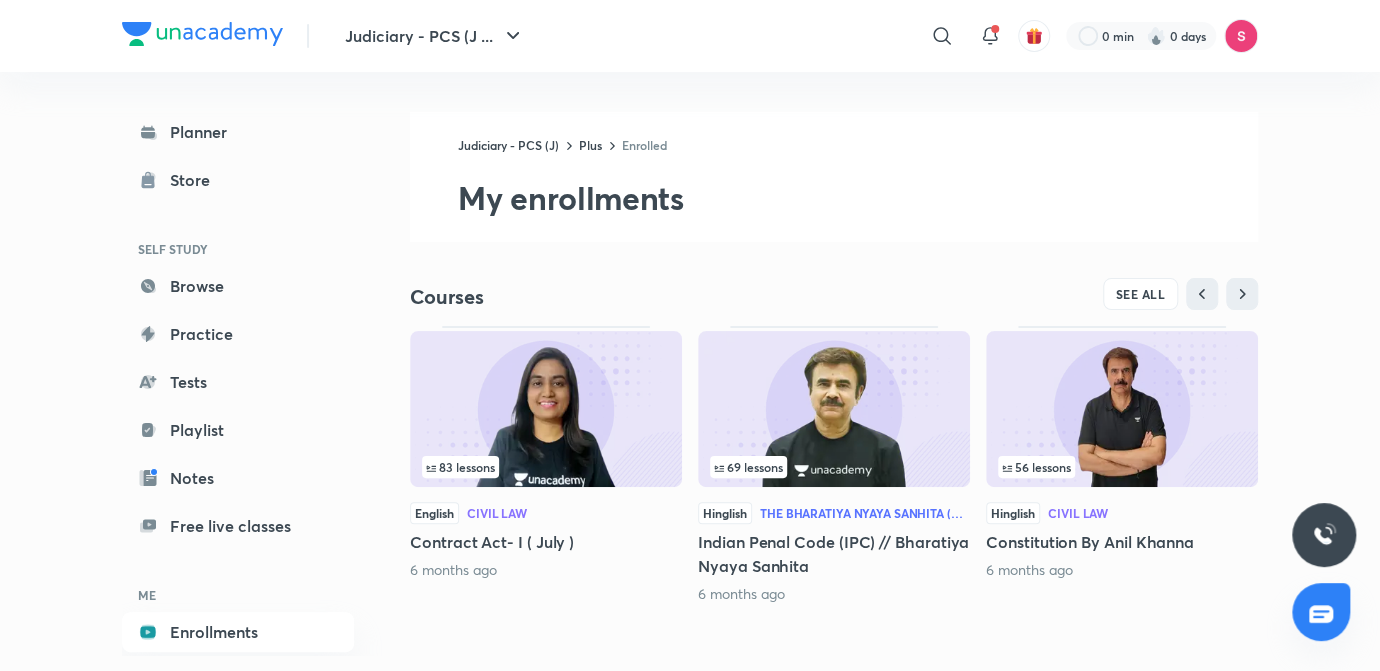 click at bounding box center (546, 409) 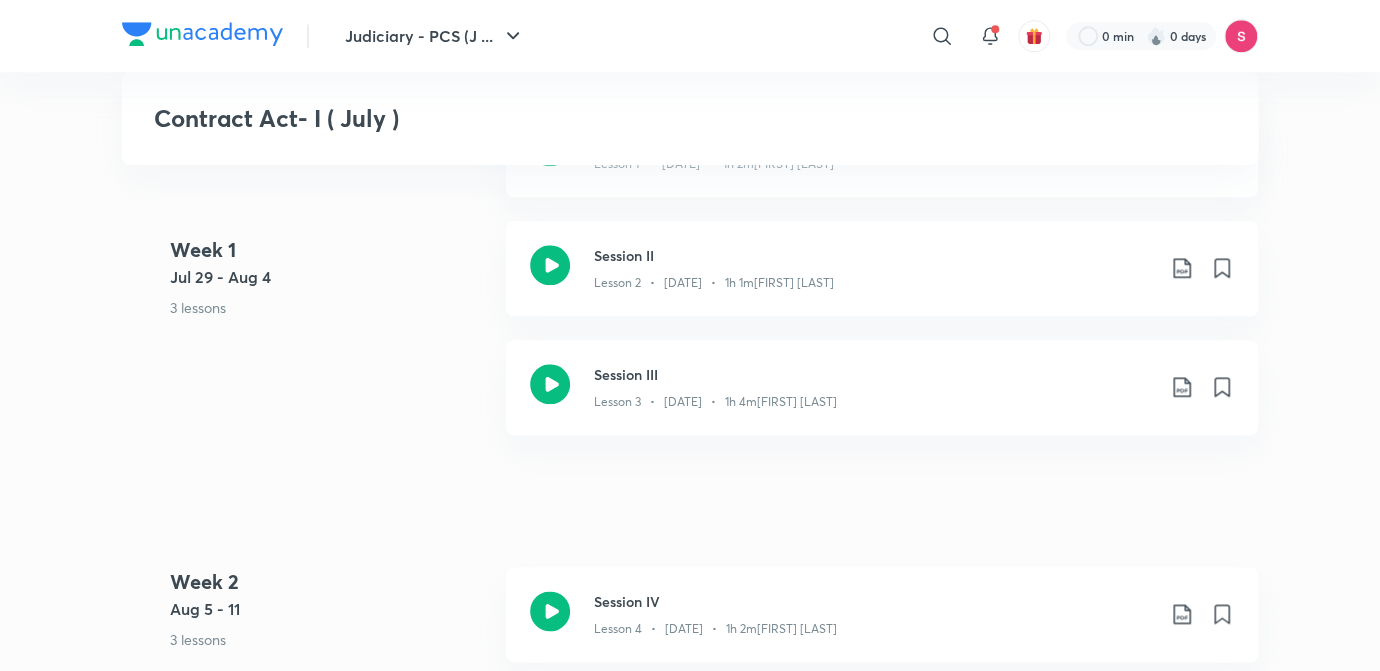 scroll, scrollTop: 1068, scrollLeft: 0, axis: vertical 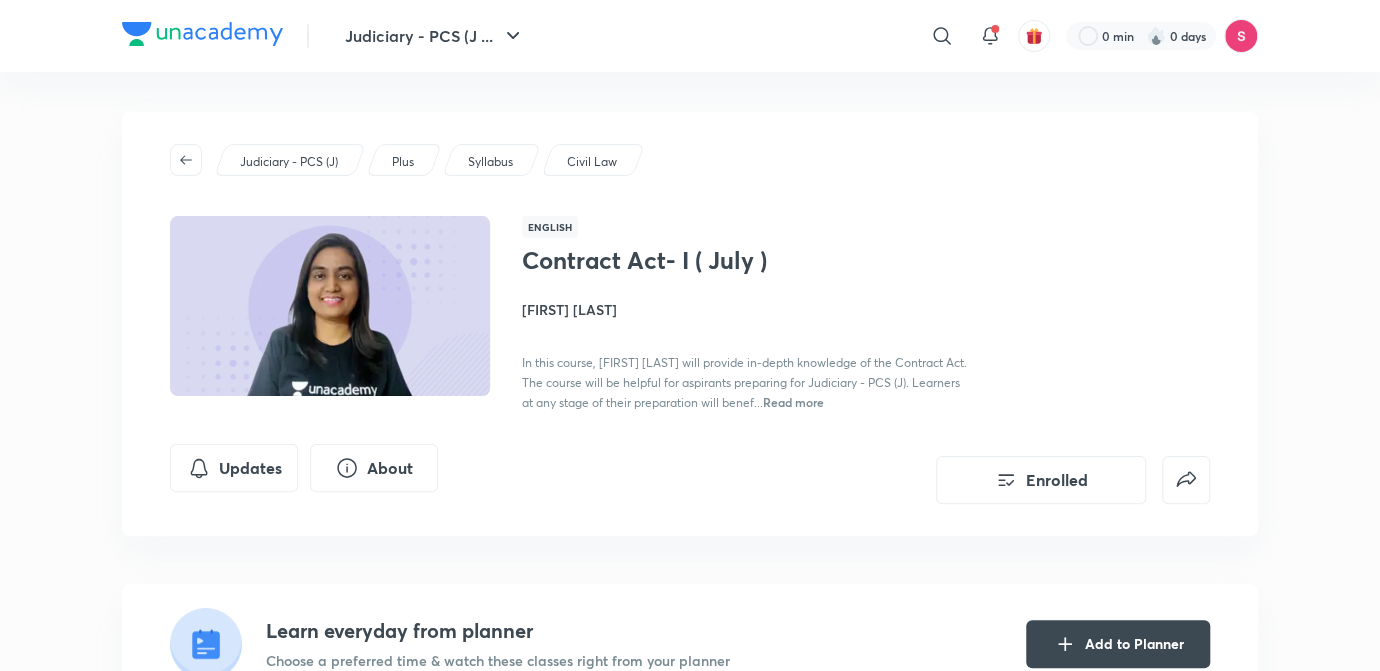 click on "Syllabus" at bounding box center [490, 162] 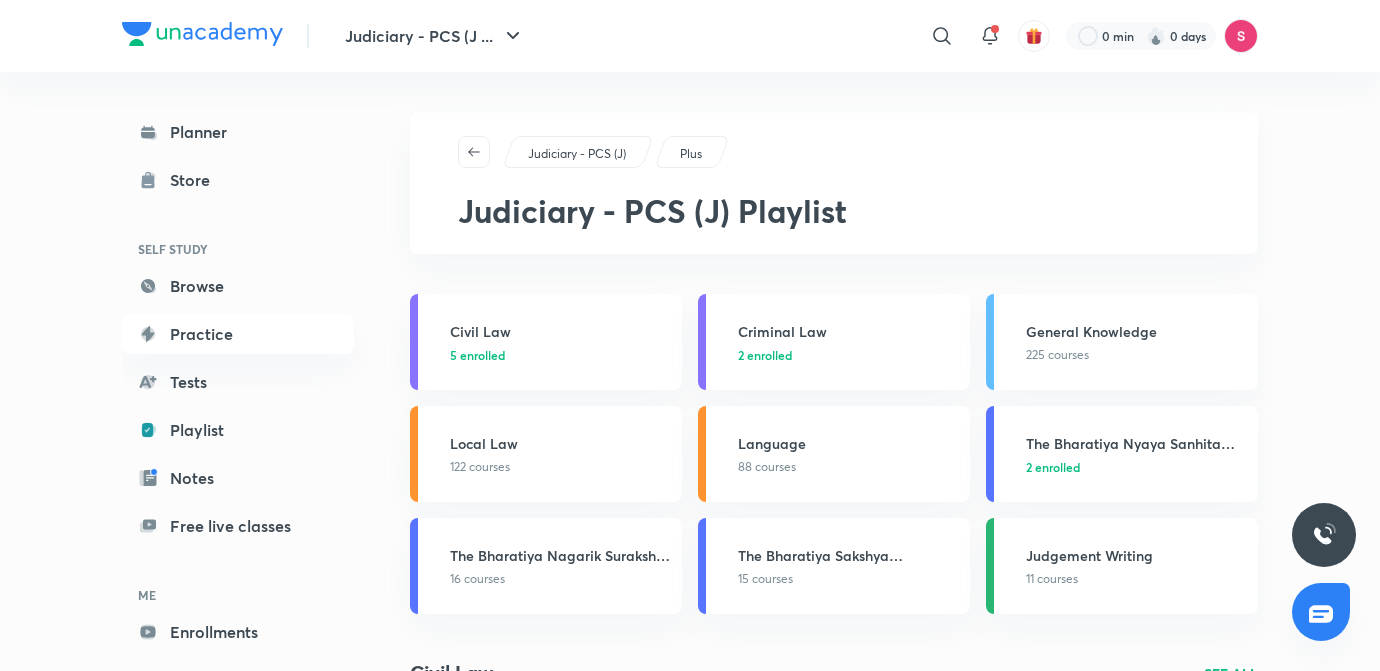 scroll, scrollTop: 558, scrollLeft: 0, axis: vertical 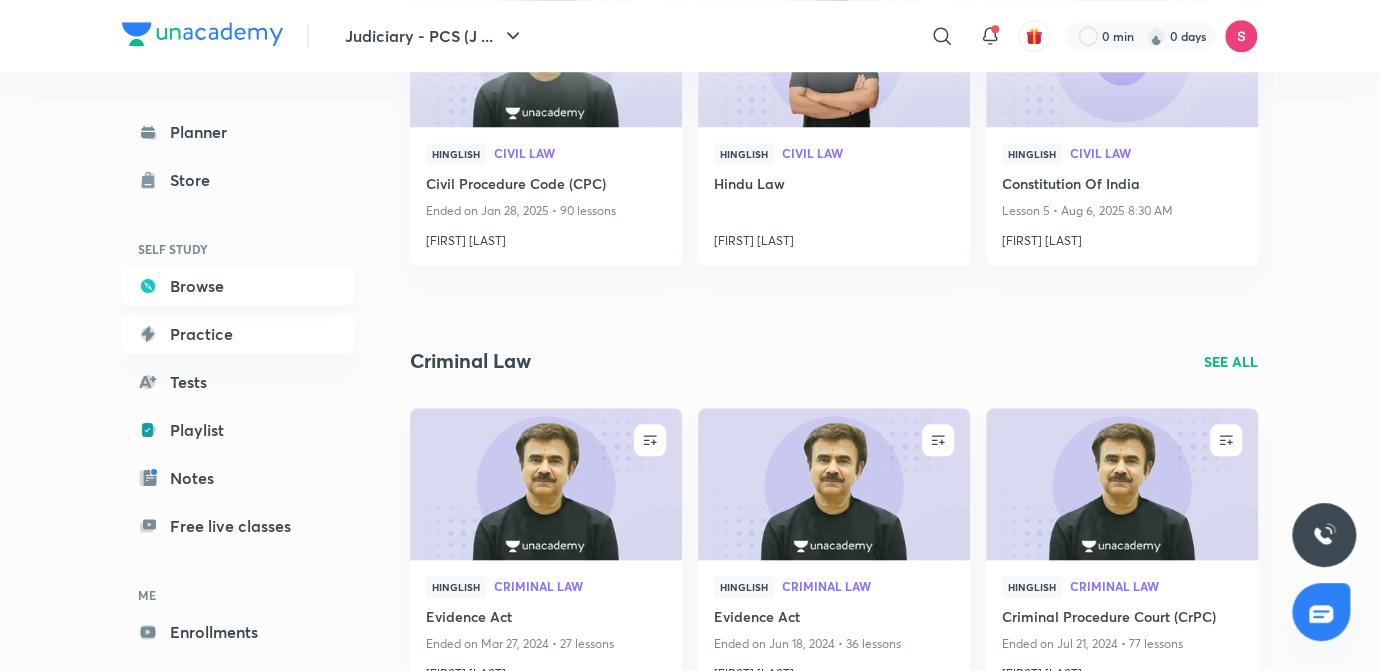 click on "Browse" at bounding box center (238, 286) 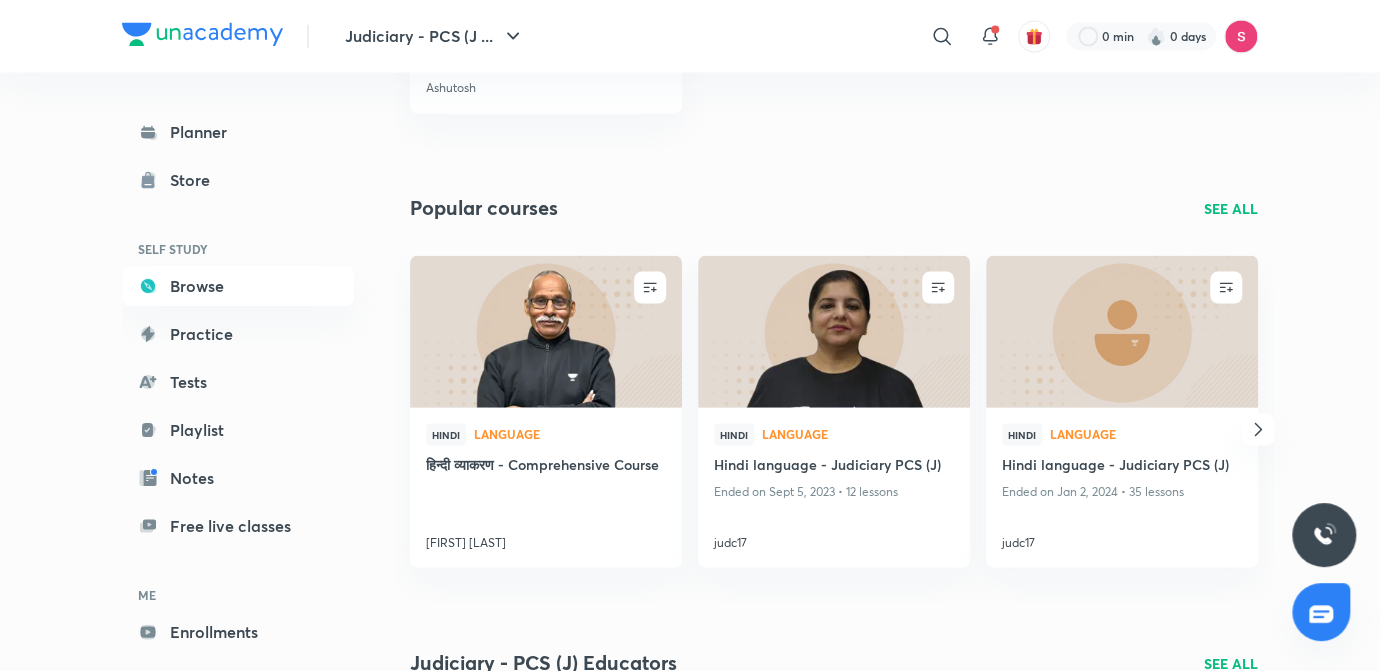 scroll, scrollTop: 1598, scrollLeft: 0, axis: vertical 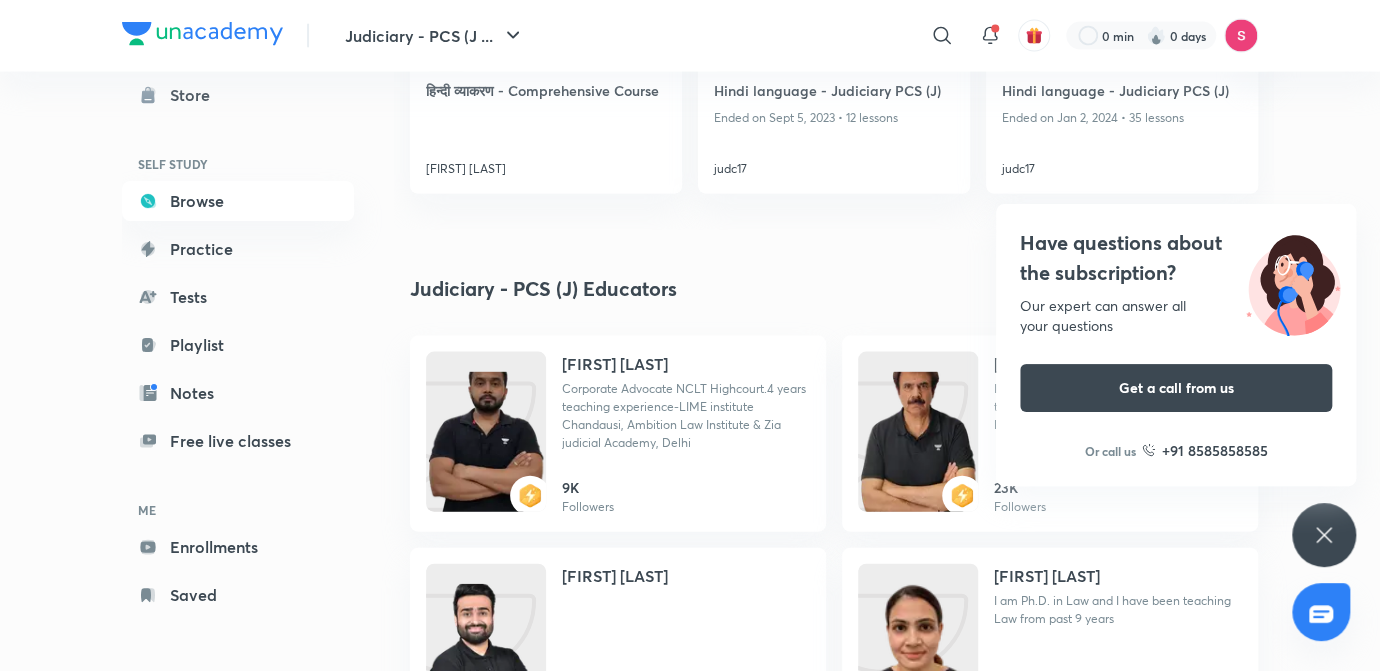 click 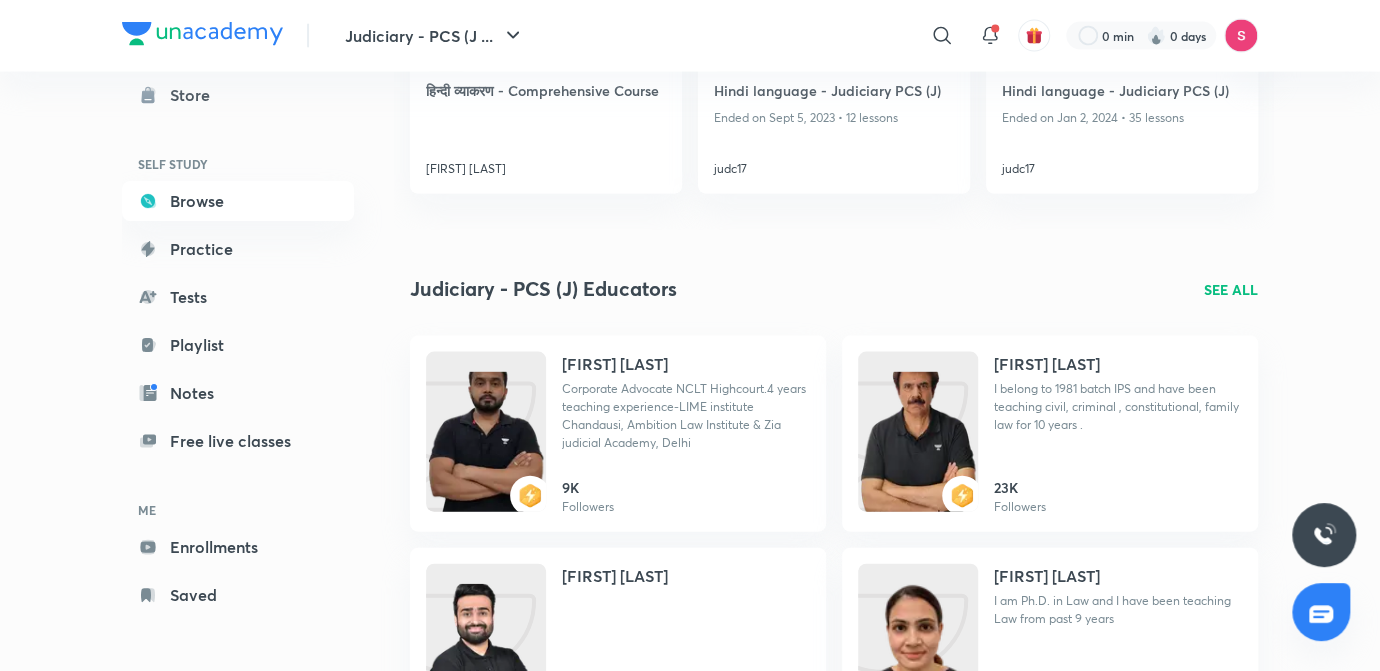 click on "SEE ALL" at bounding box center (1231, 289) 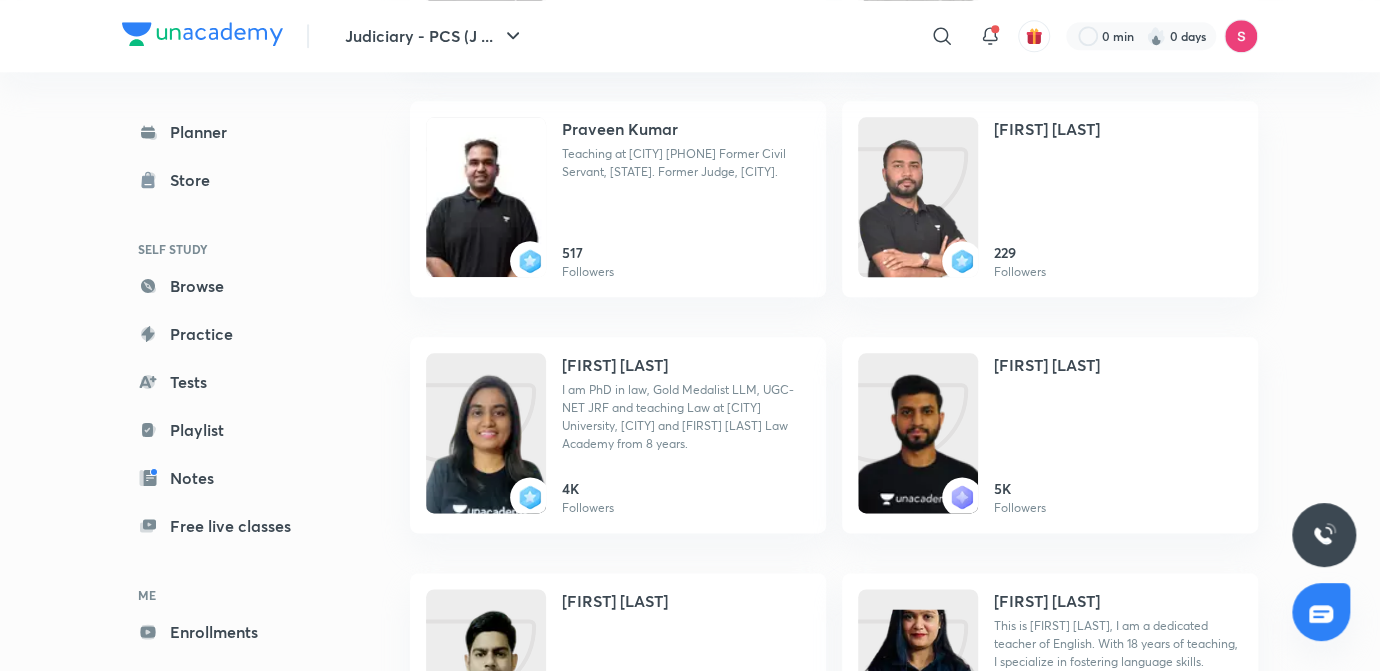 scroll, scrollTop: 991, scrollLeft: 0, axis: vertical 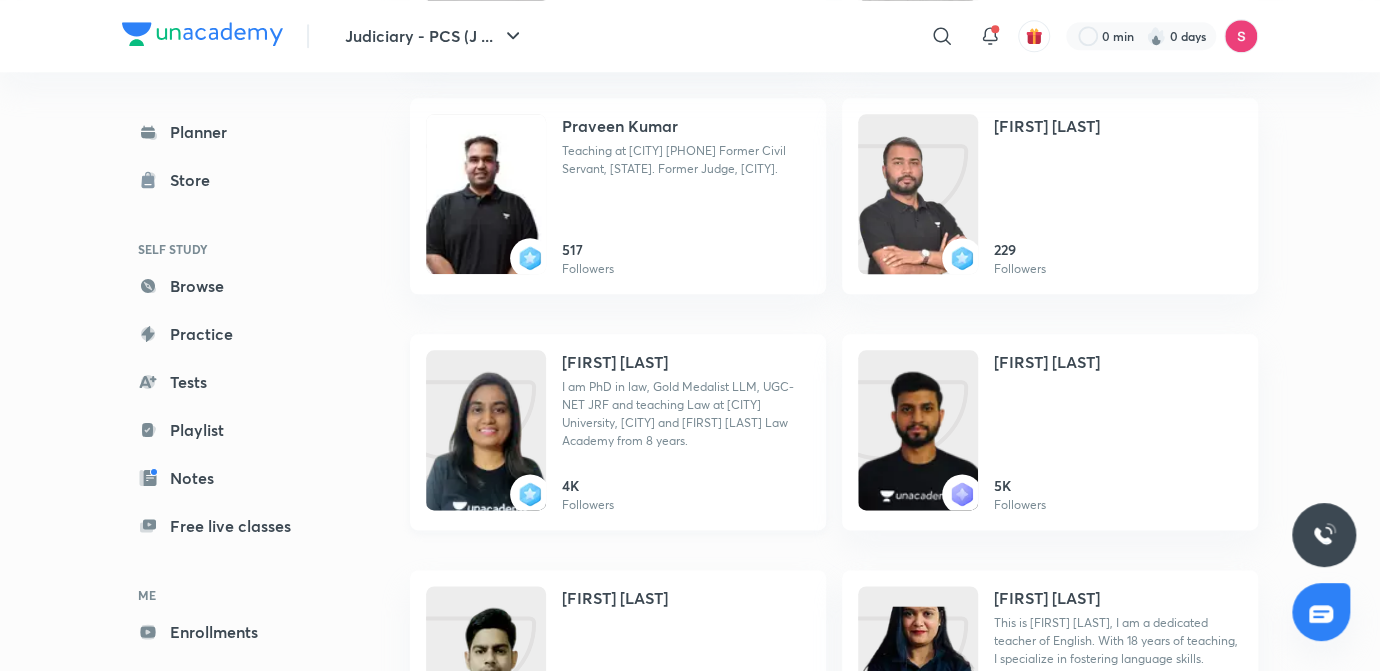 click at bounding box center (486, 450) 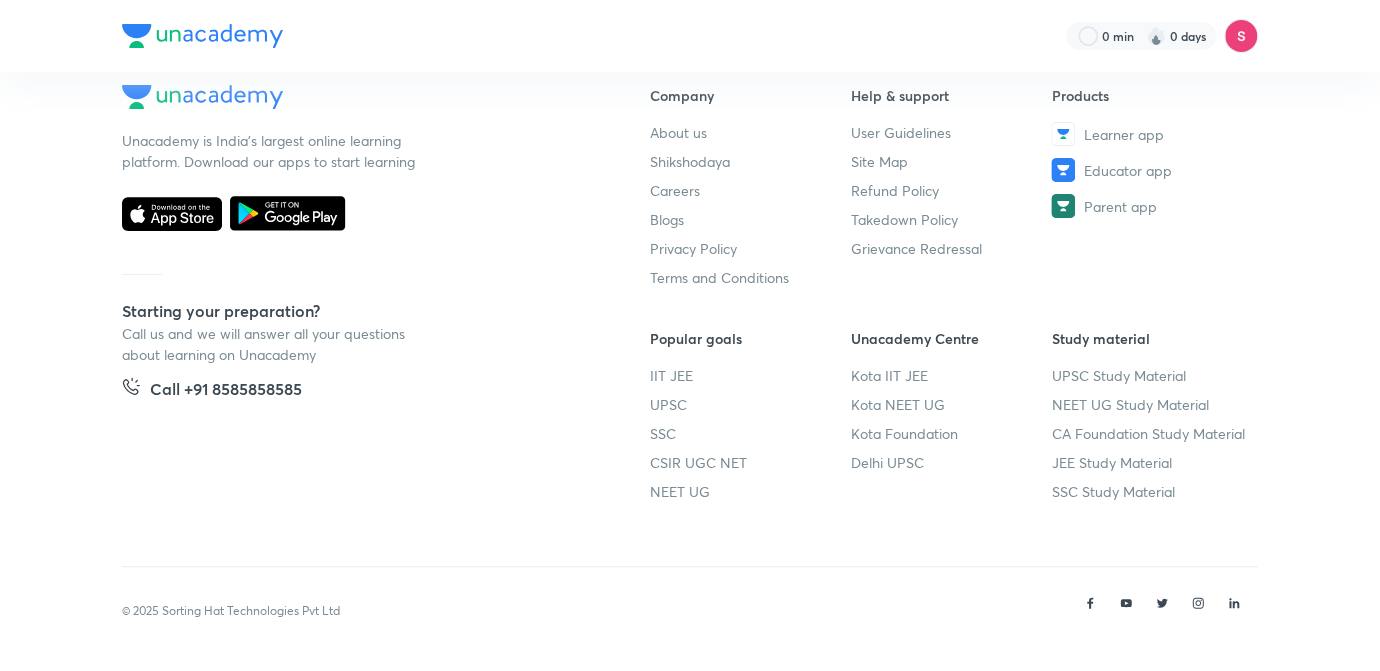 scroll, scrollTop: 0, scrollLeft: 0, axis: both 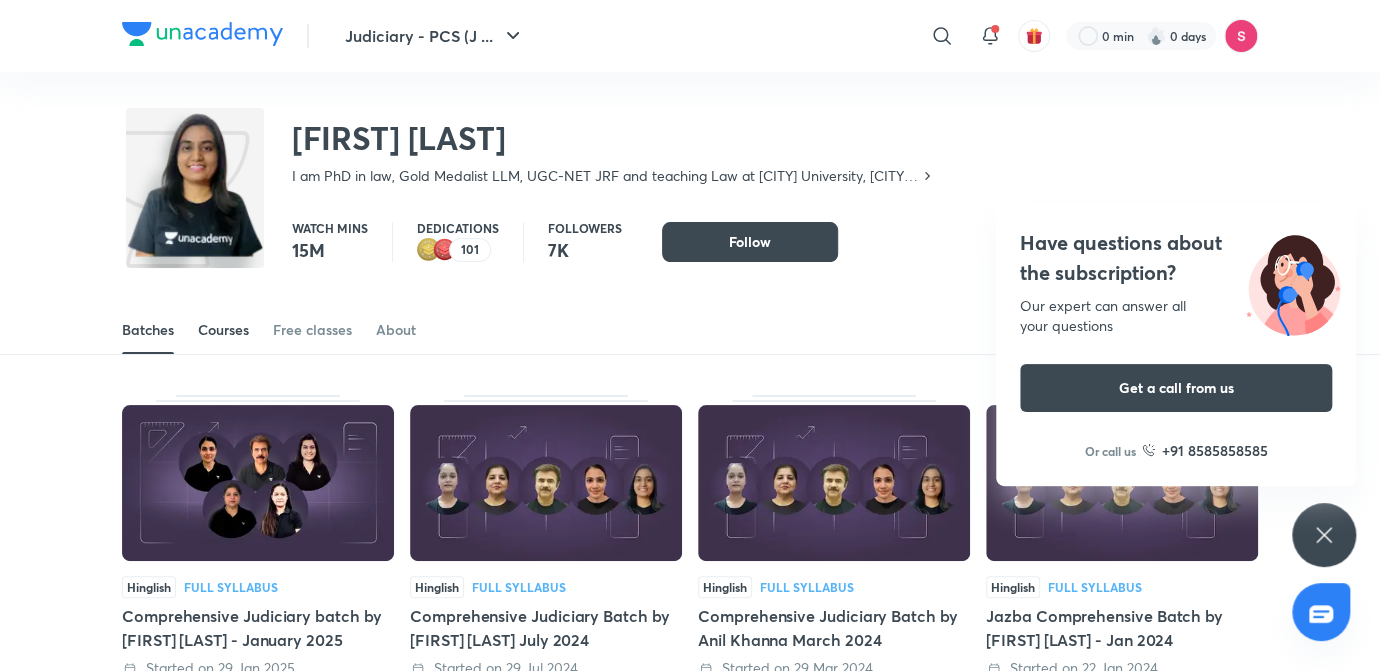 click on "Courses" at bounding box center (223, 330) 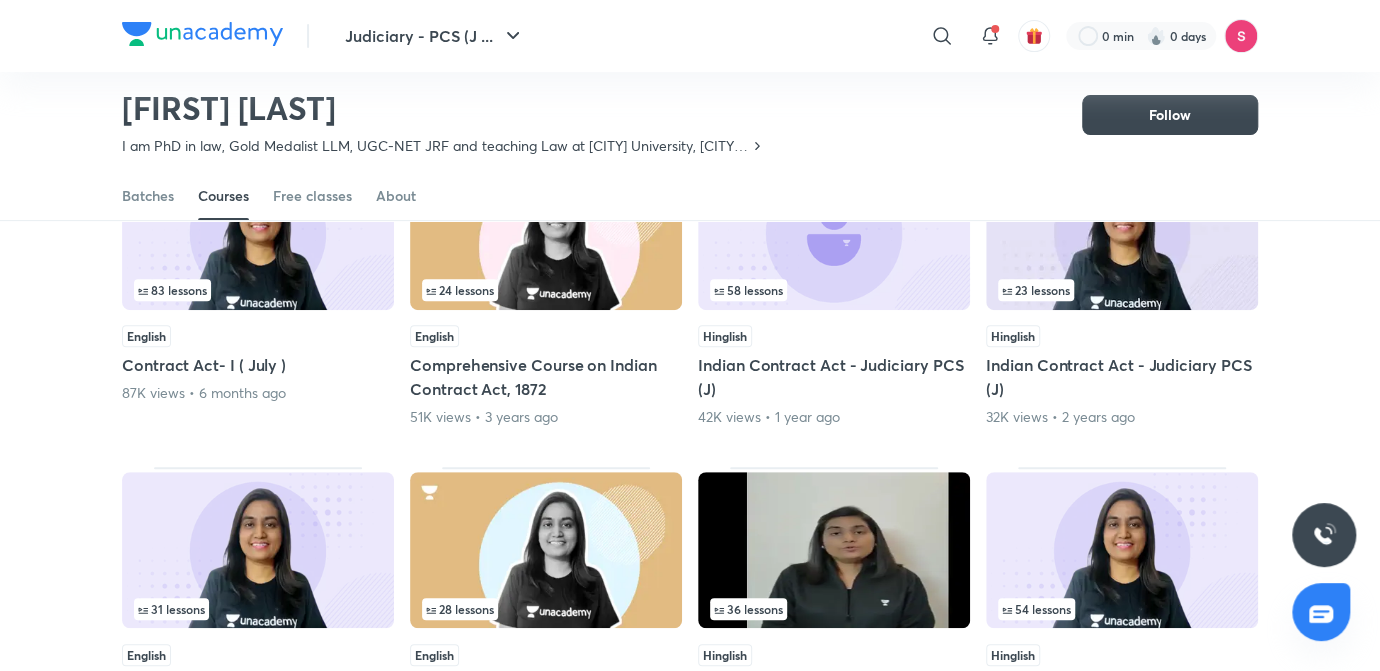 scroll, scrollTop: 251, scrollLeft: 0, axis: vertical 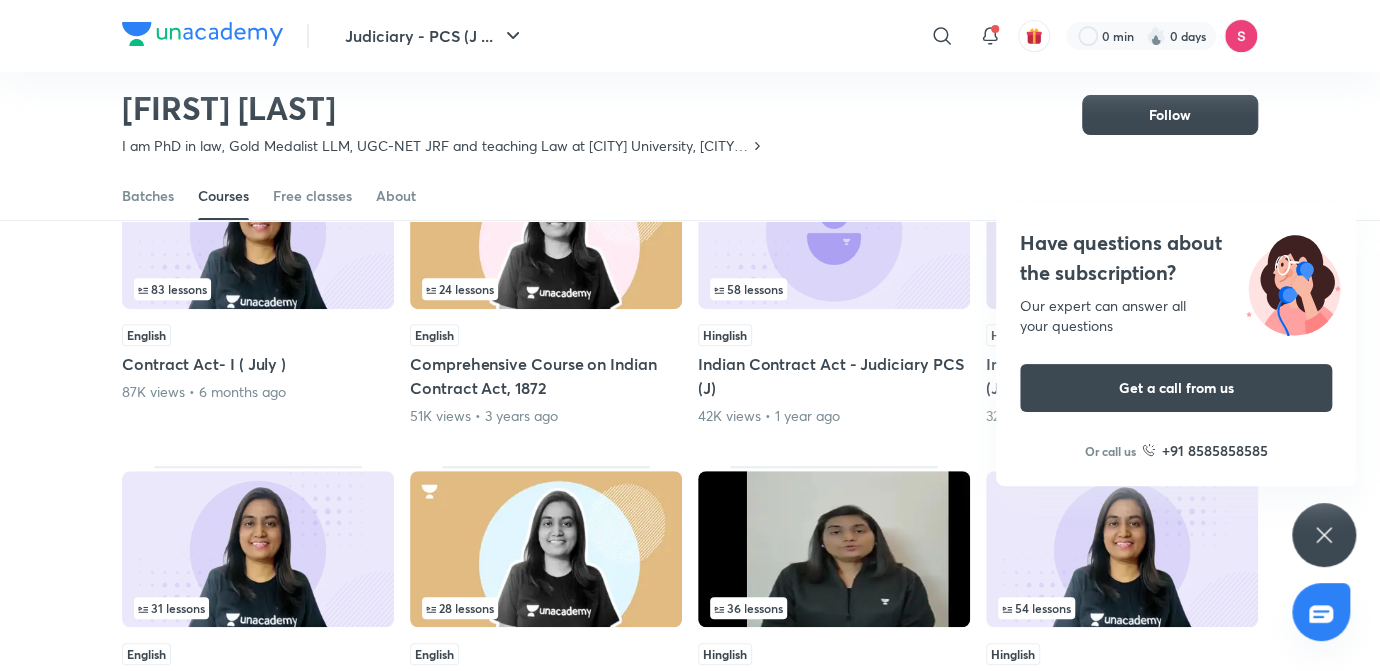 click 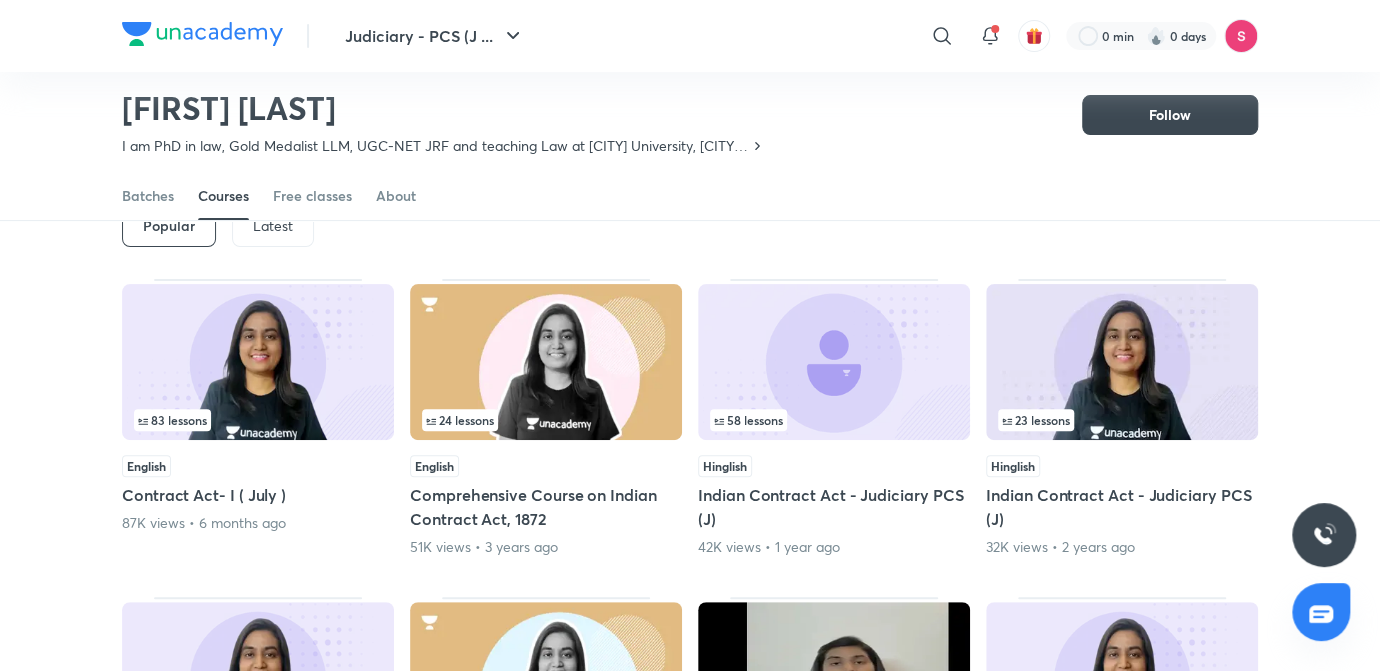 scroll, scrollTop: 0, scrollLeft: 0, axis: both 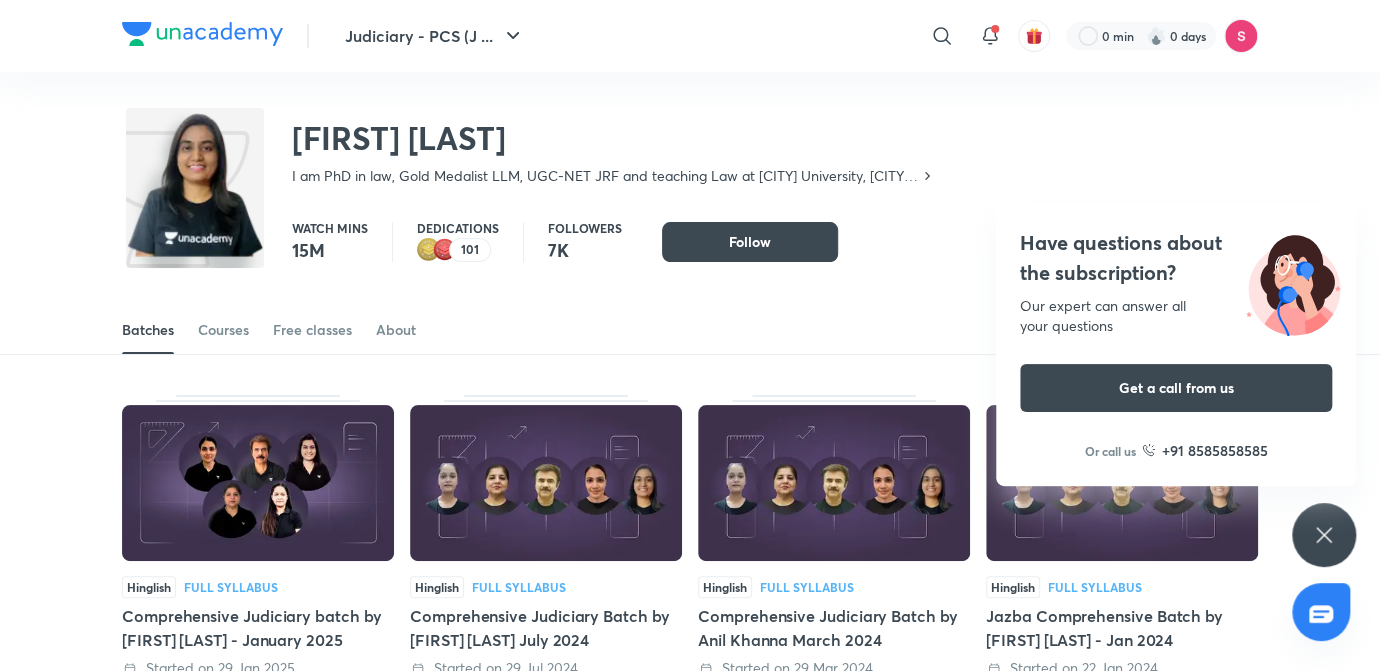click 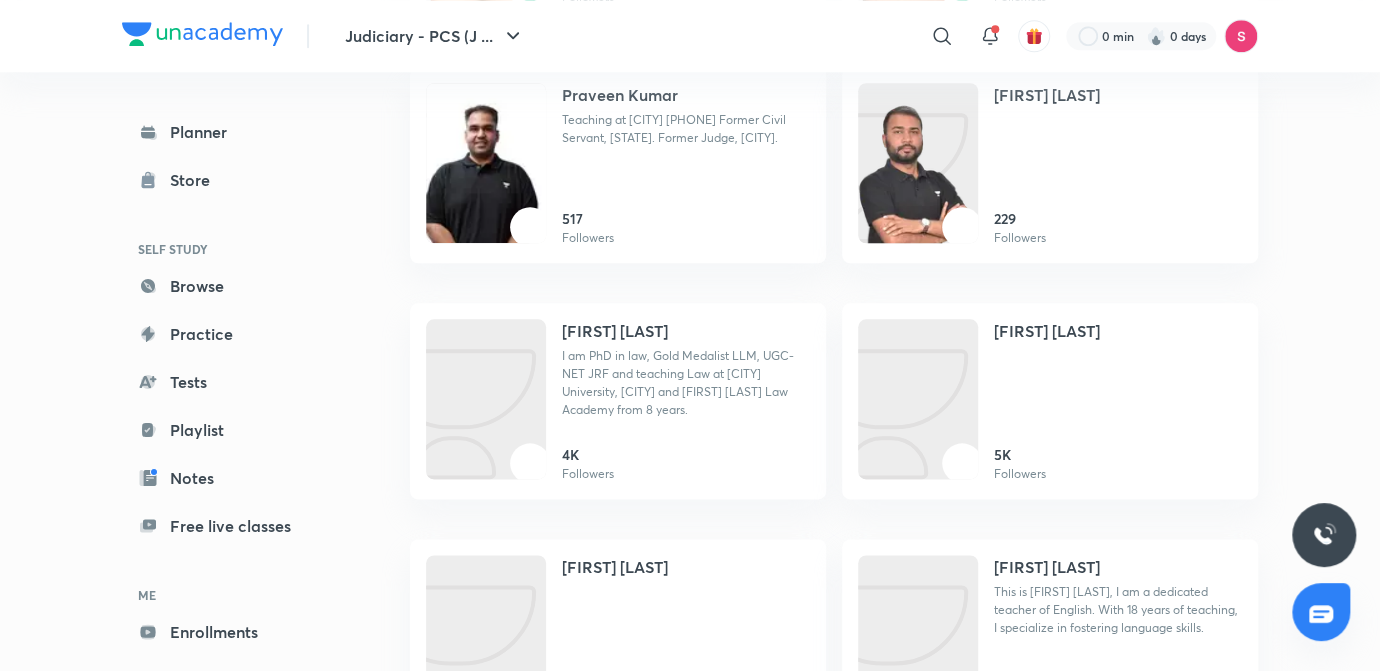 scroll, scrollTop: 0, scrollLeft: 0, axis: both 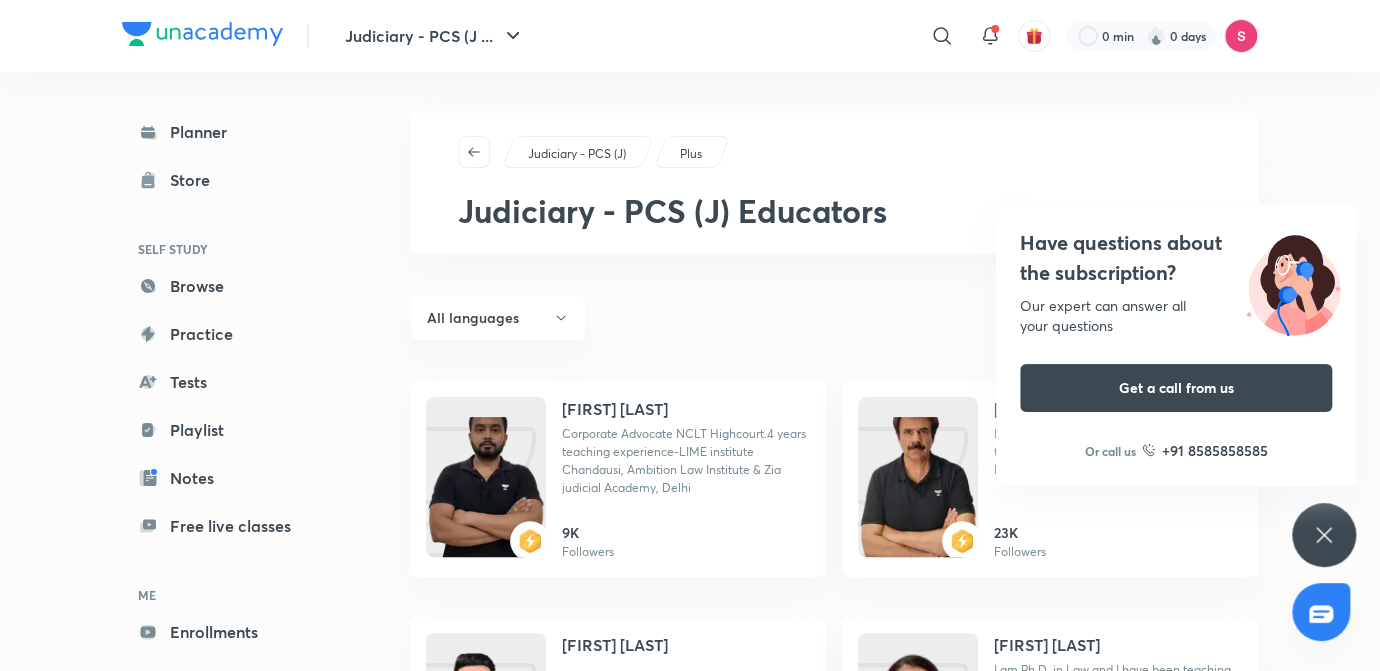 click 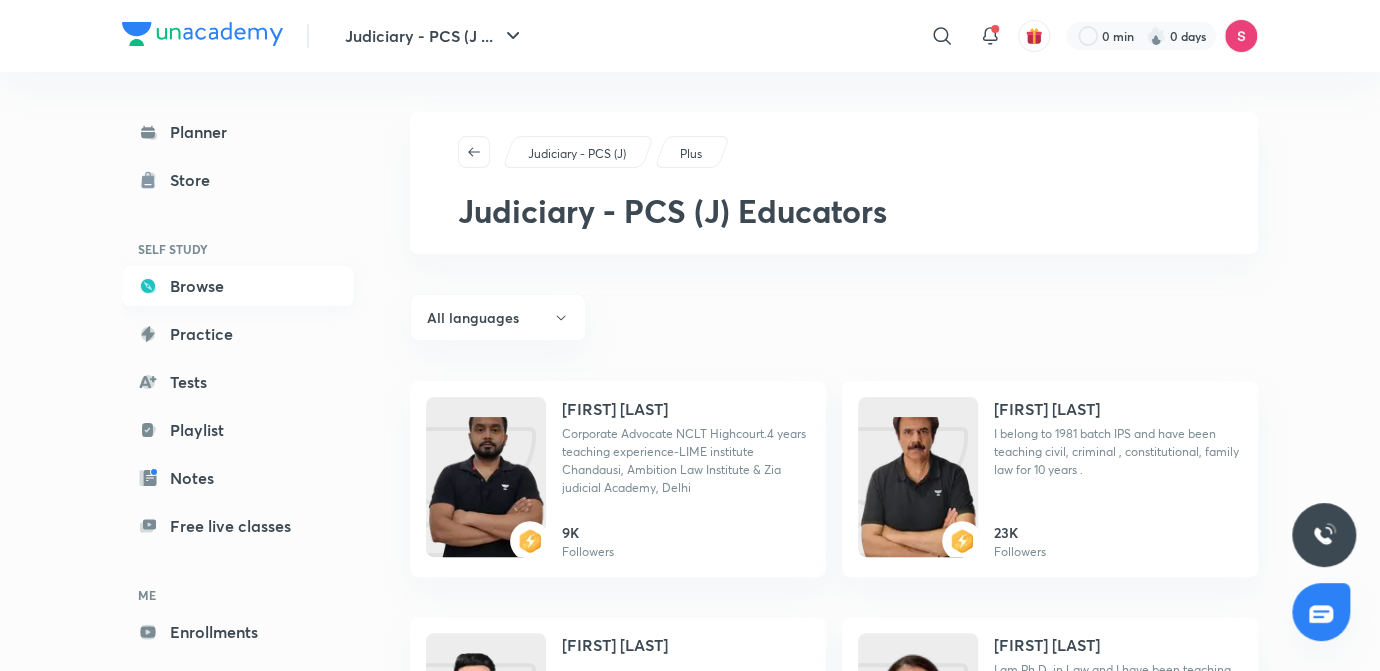 click on "Browse" at bounding box center (238, 286) 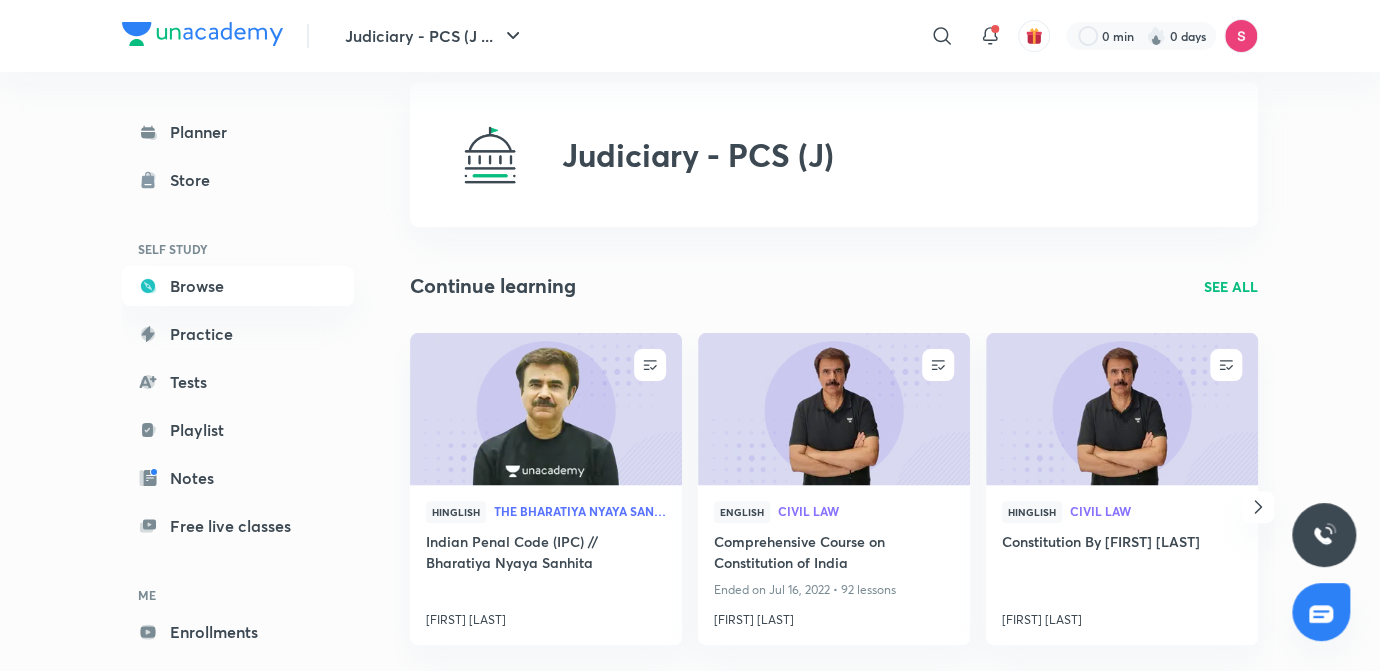 scroll, scrollTop: 29, scrollLeft: 0, axis: vertical 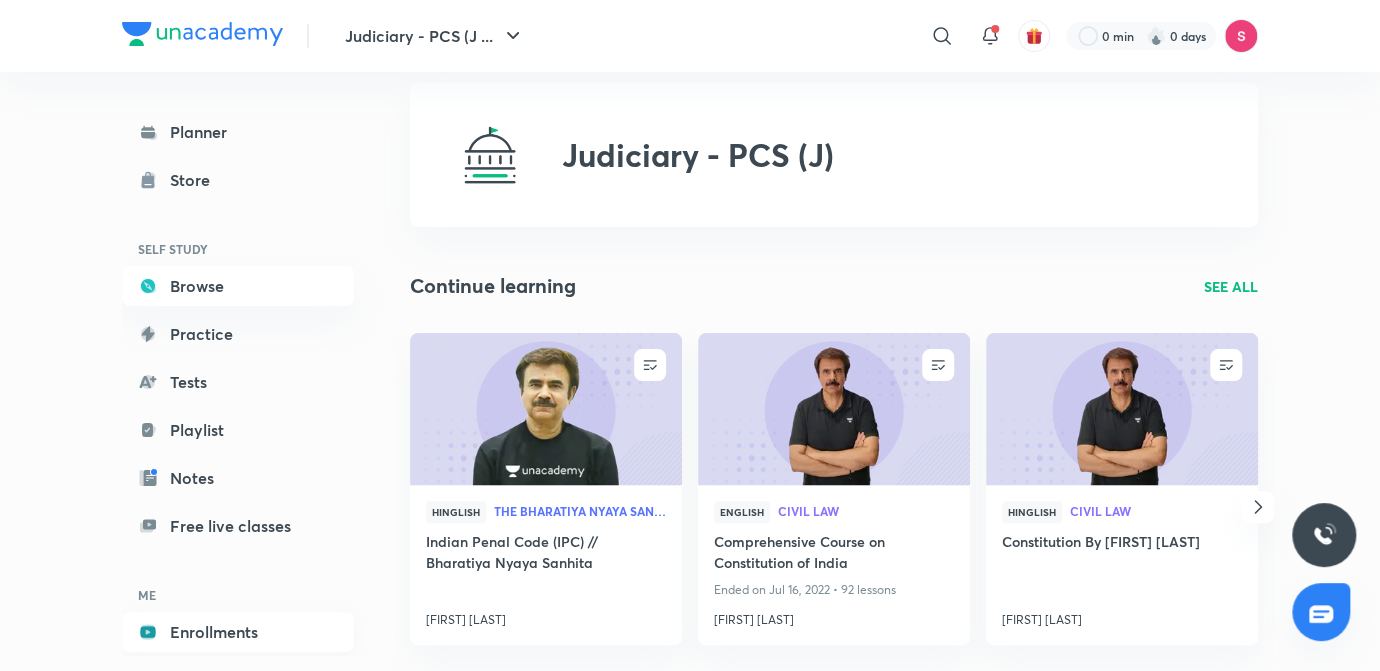 click on "Enrollments" at bounding box center [238, 632] 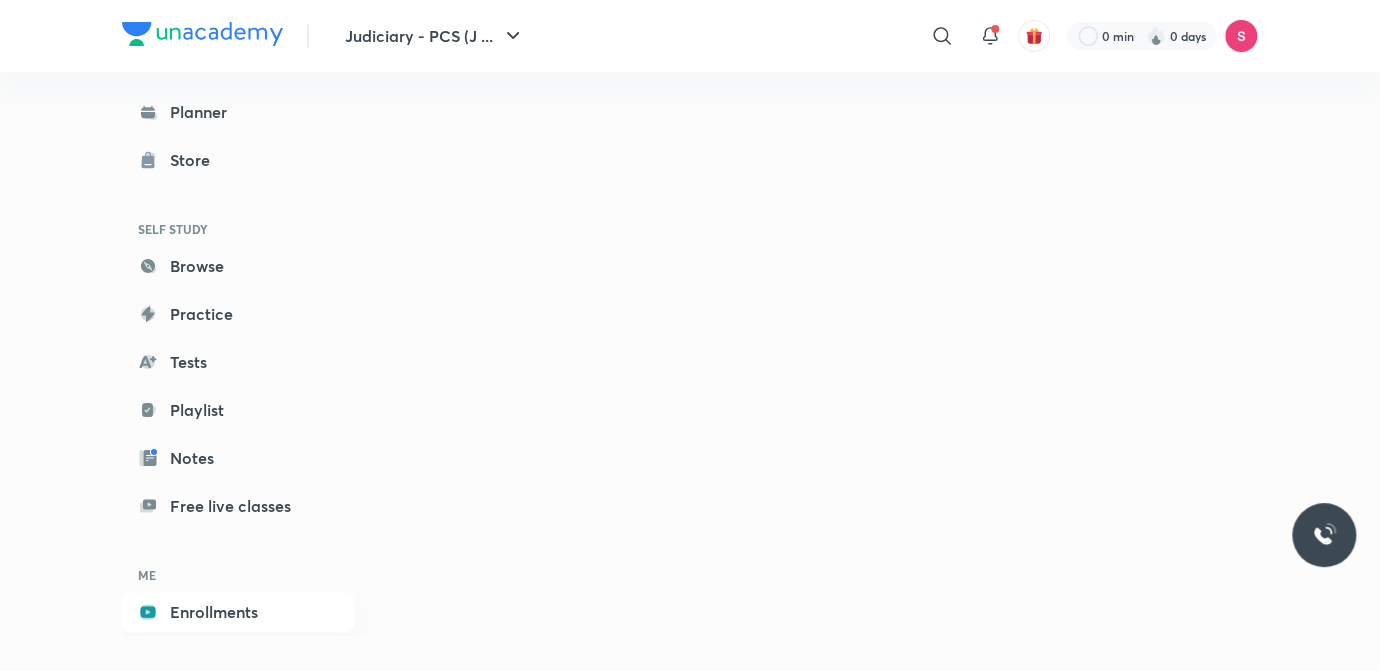 scroll, scrollTop: 0, scrollLeft: 0, axis: both 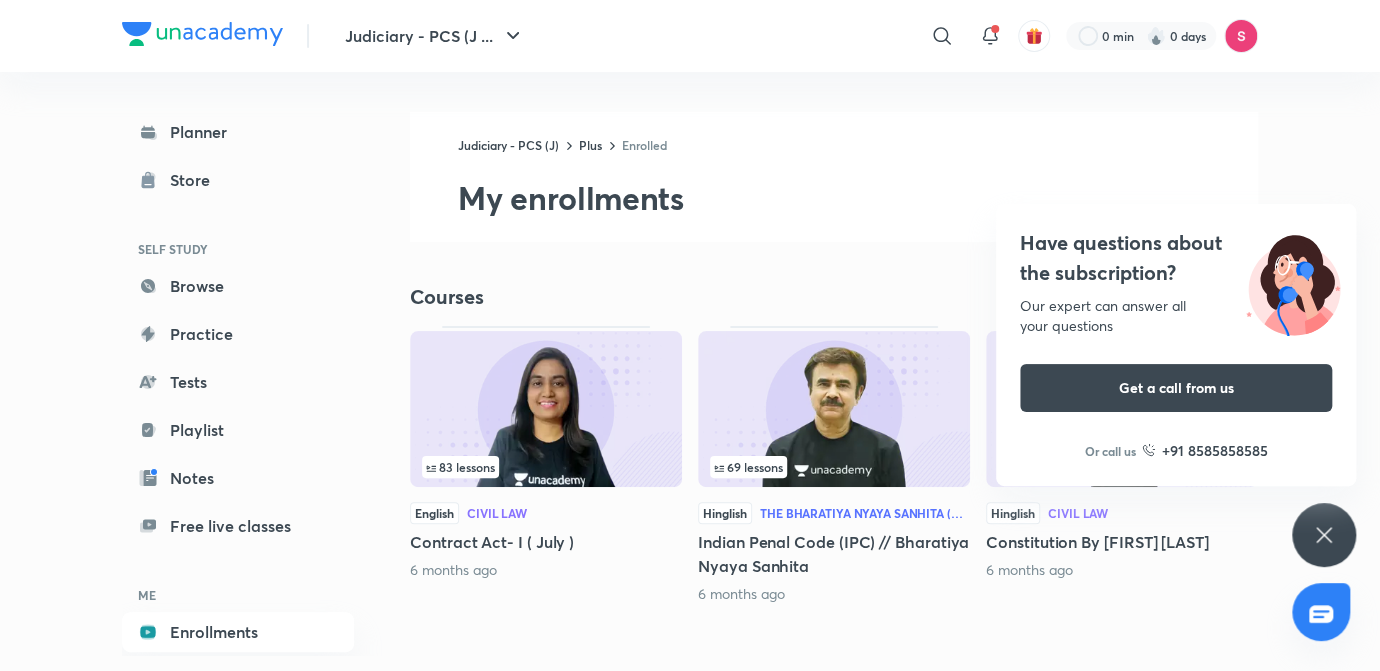 click on "Have questions about the subscription? Our expert can answer all your questions Get a call from us Or call us +91 8585858585" at bounding box center [1324, 535] 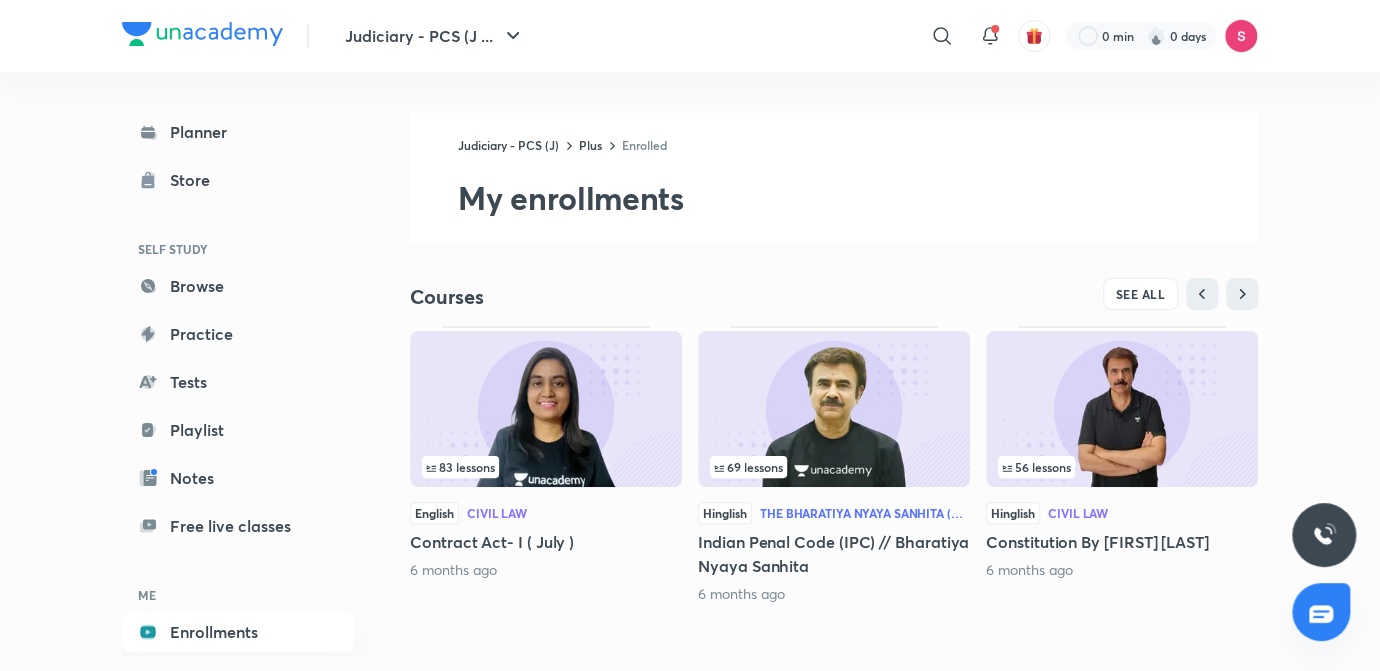 click at bounding box center [546, 409] 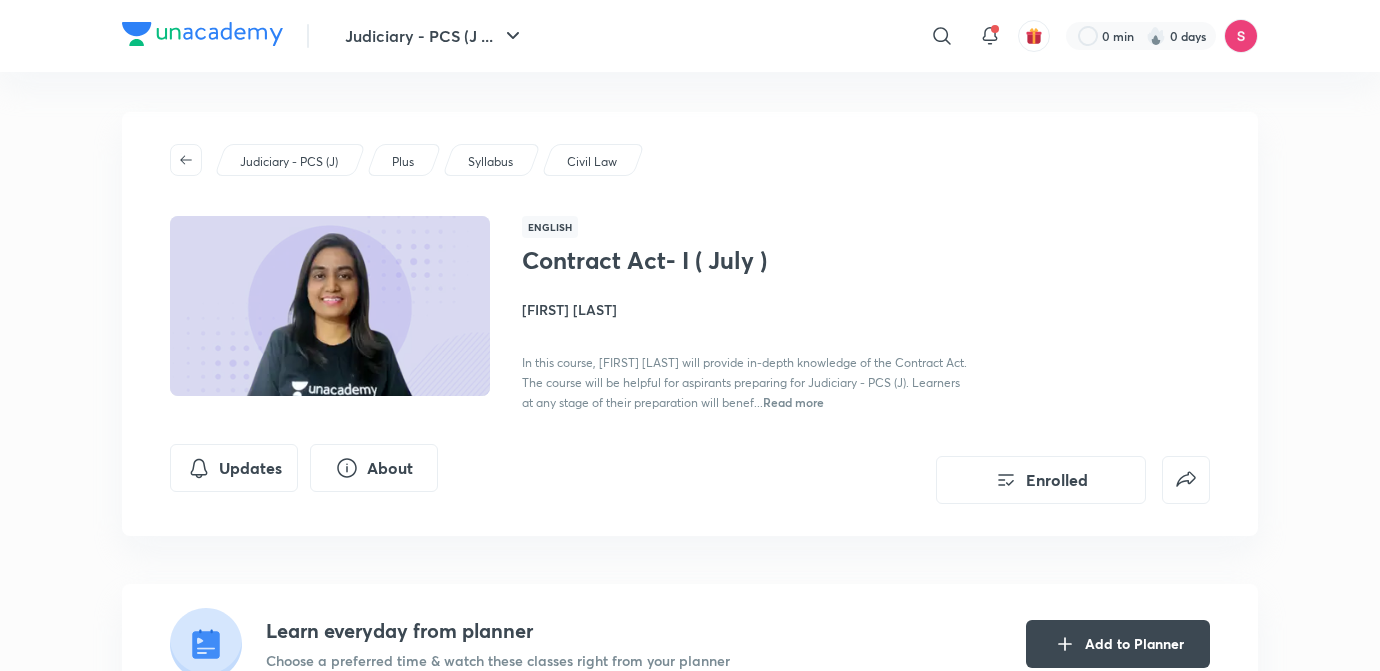 scroll, scrollTop: 0, scrollLeft: 0, axis: both 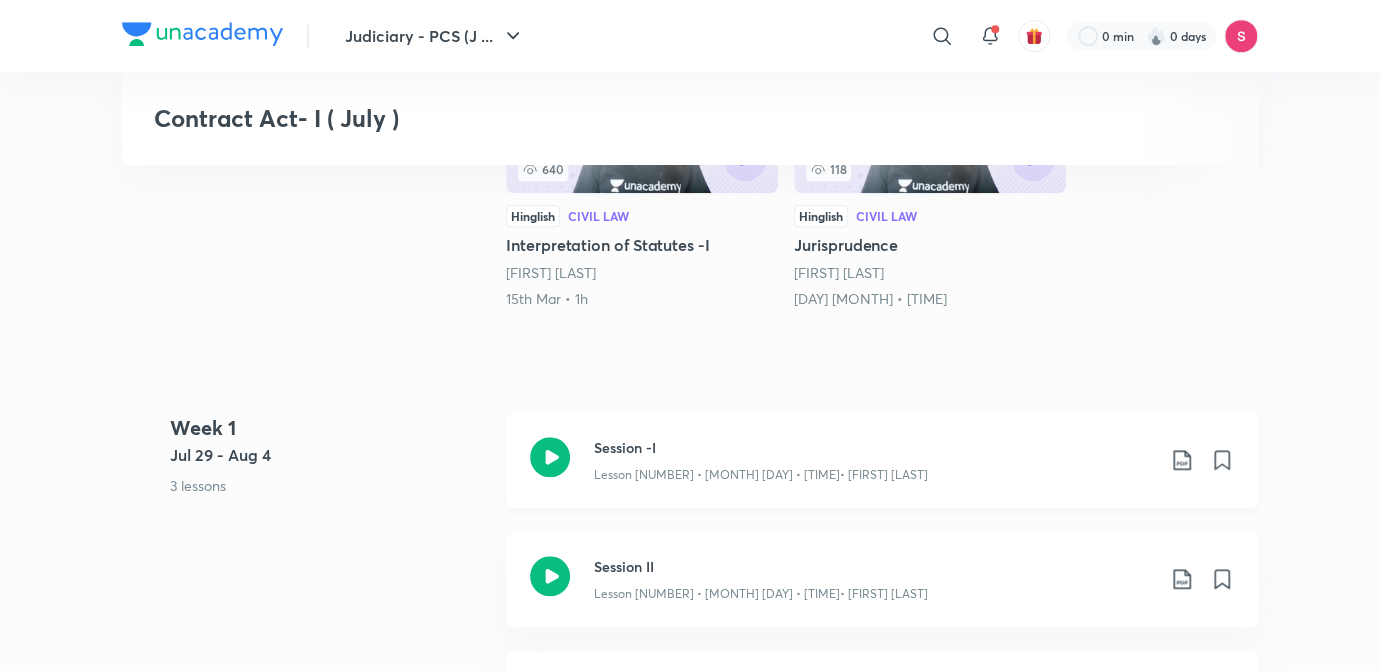 click on "Lesson [NUMBER] • [MONTH] [DAY] • [TIME]    •  [FIRST] [LAST]" at bounding box center [761, 475] 